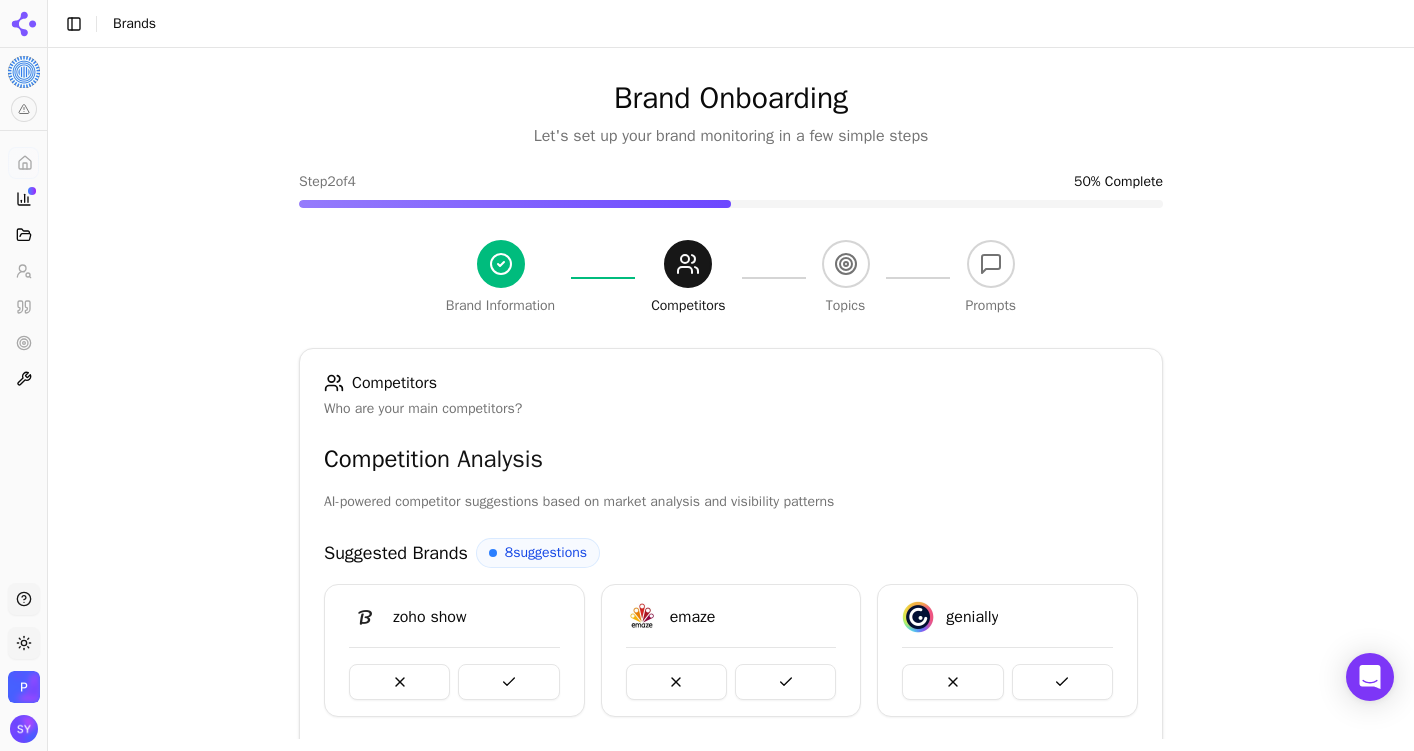 scroll, scrollTop: 0, scrollLeft: 0, axis: both 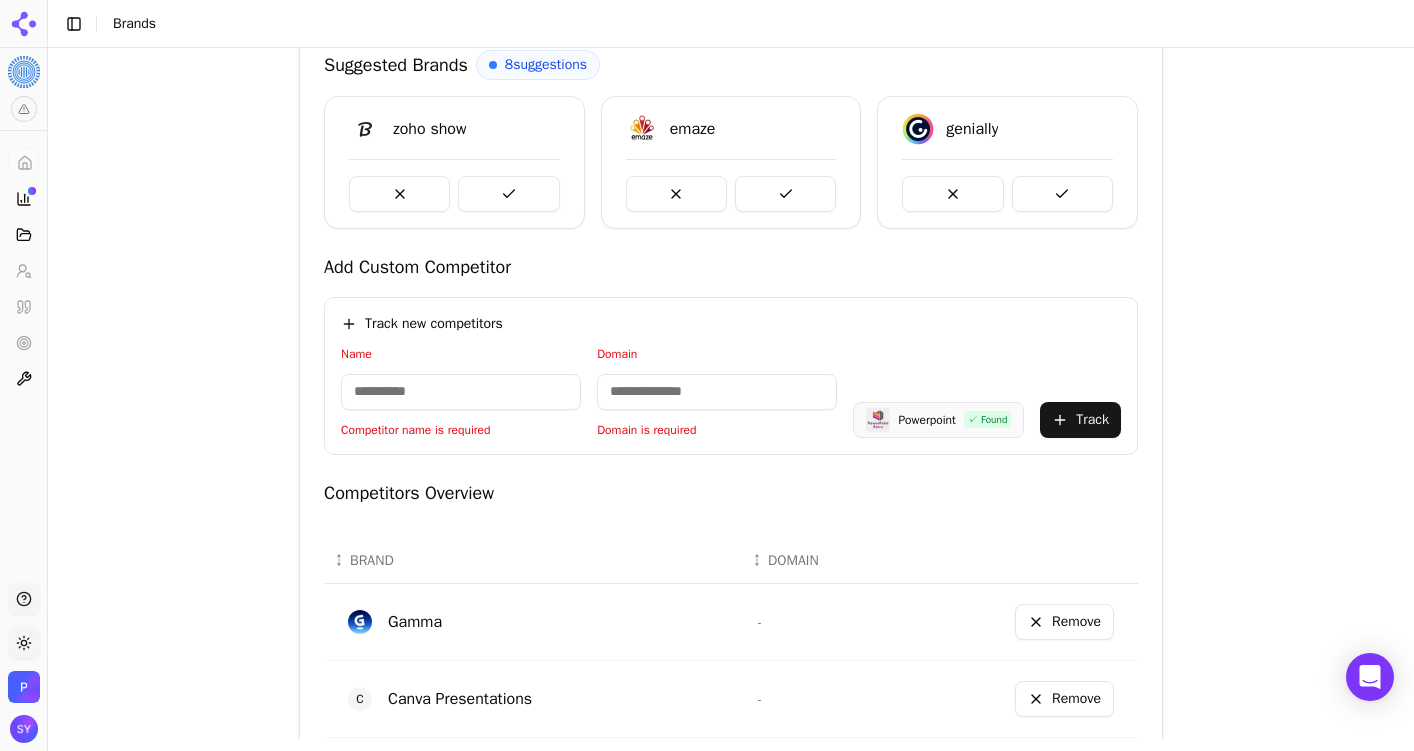 click at bounding box center (461, 392) 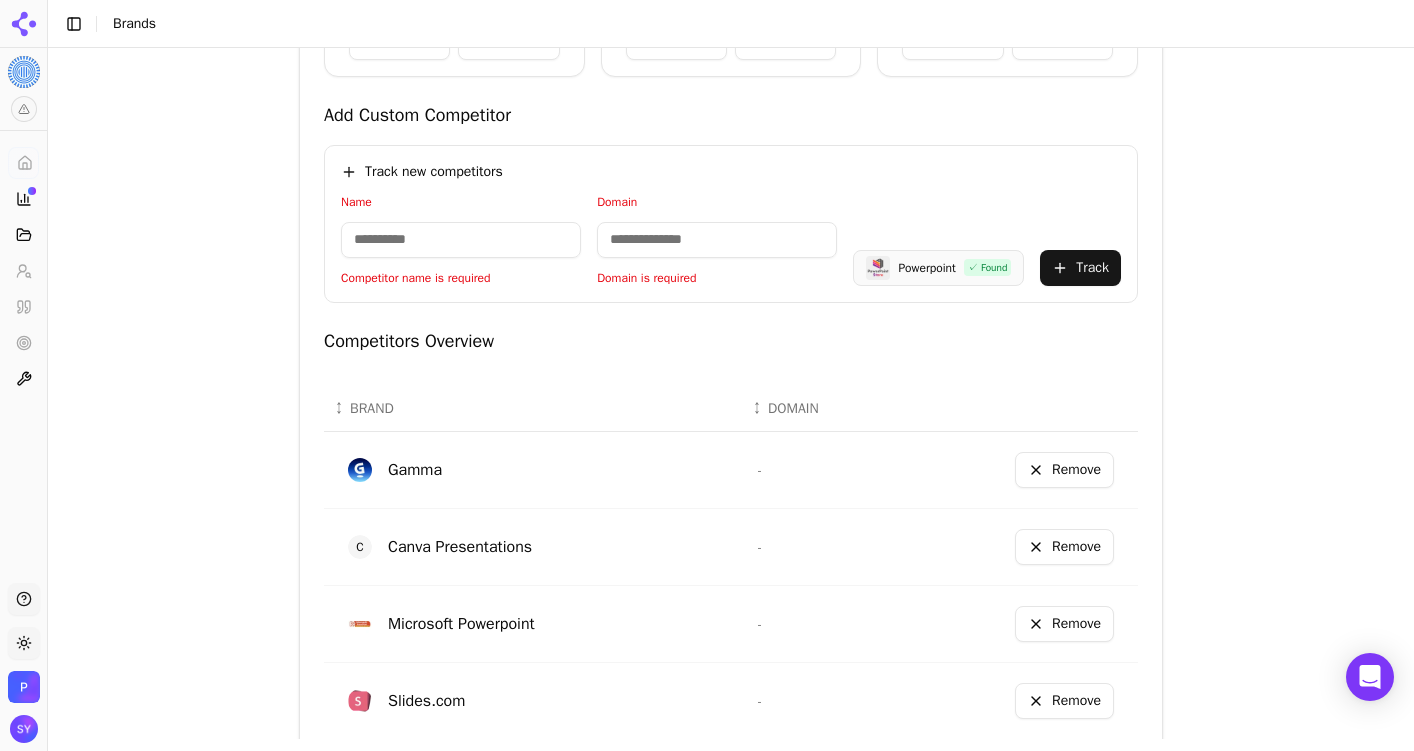 scroll, scrollTop: 568, scrollLeft: 0, axis: vertical 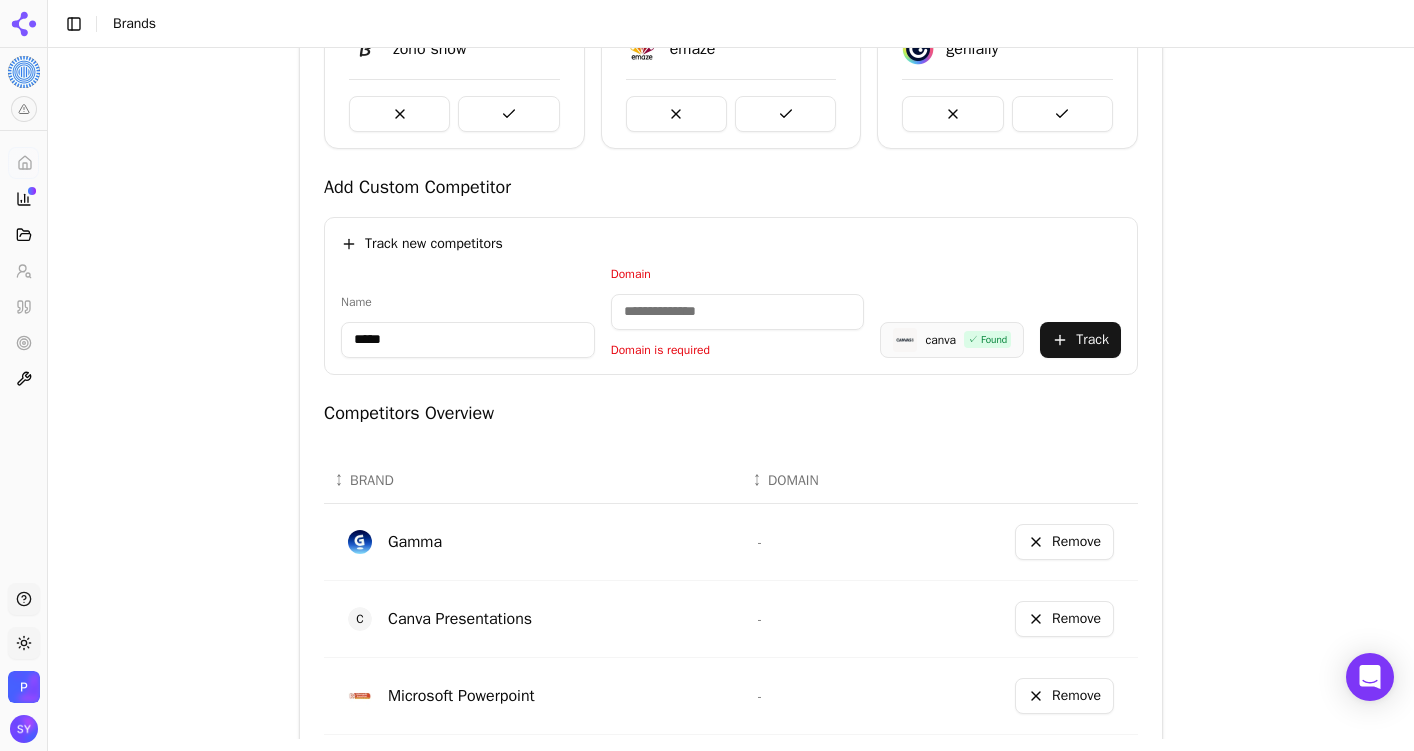 type on "*****" 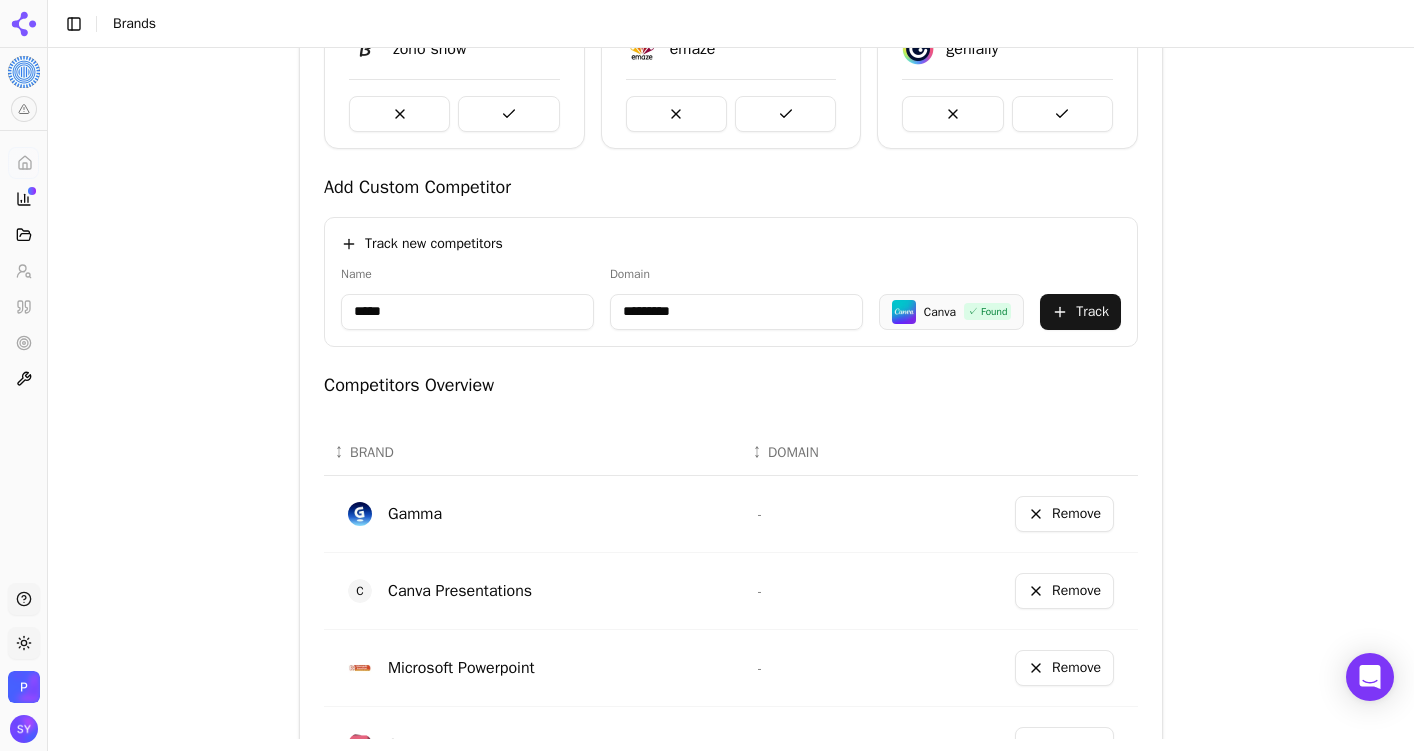 type on "*********" 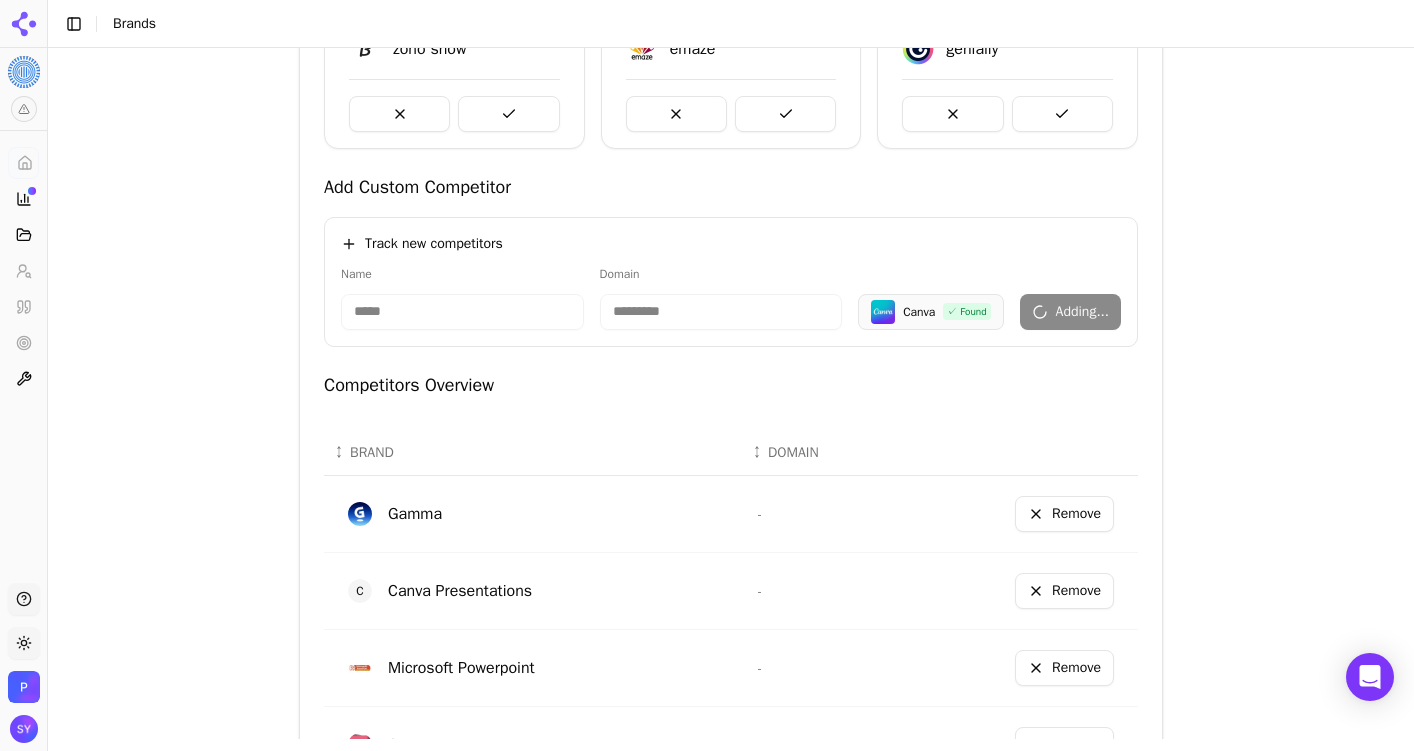 type 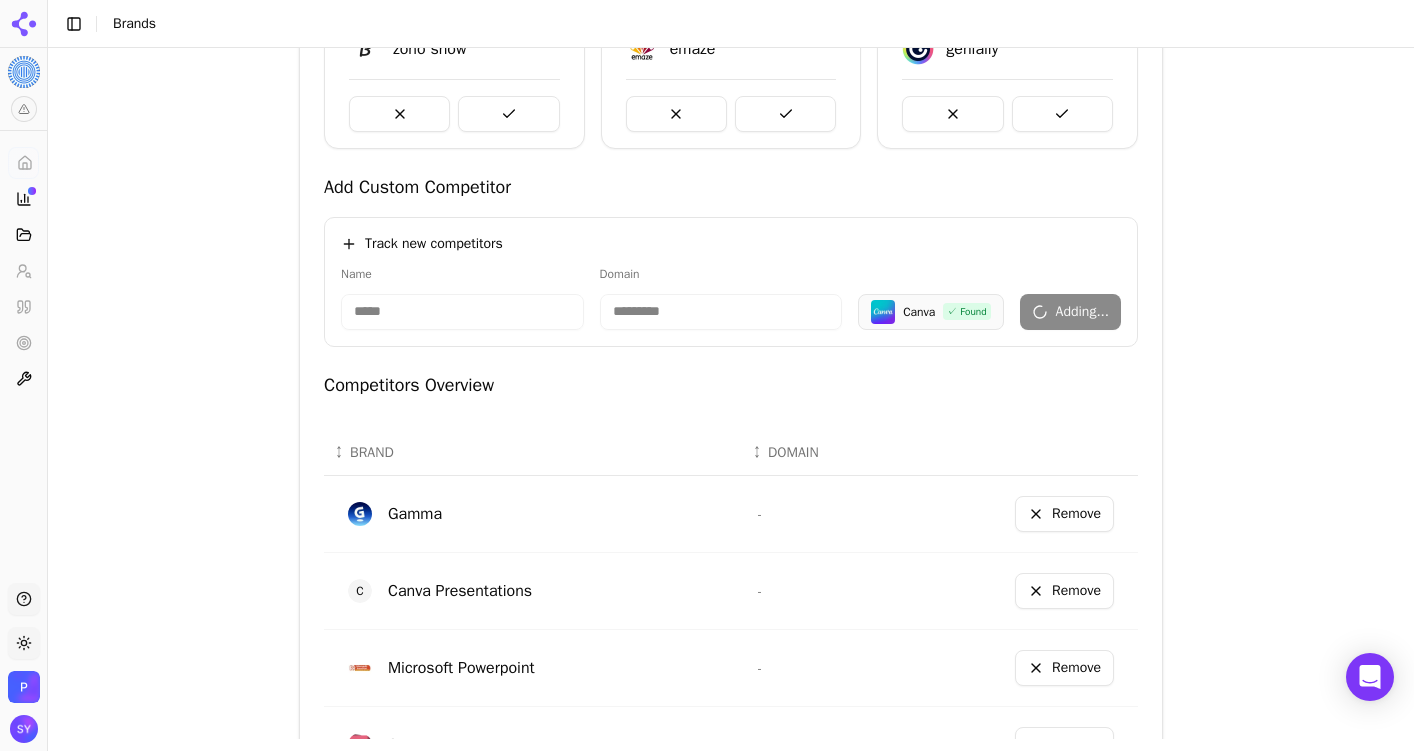 type 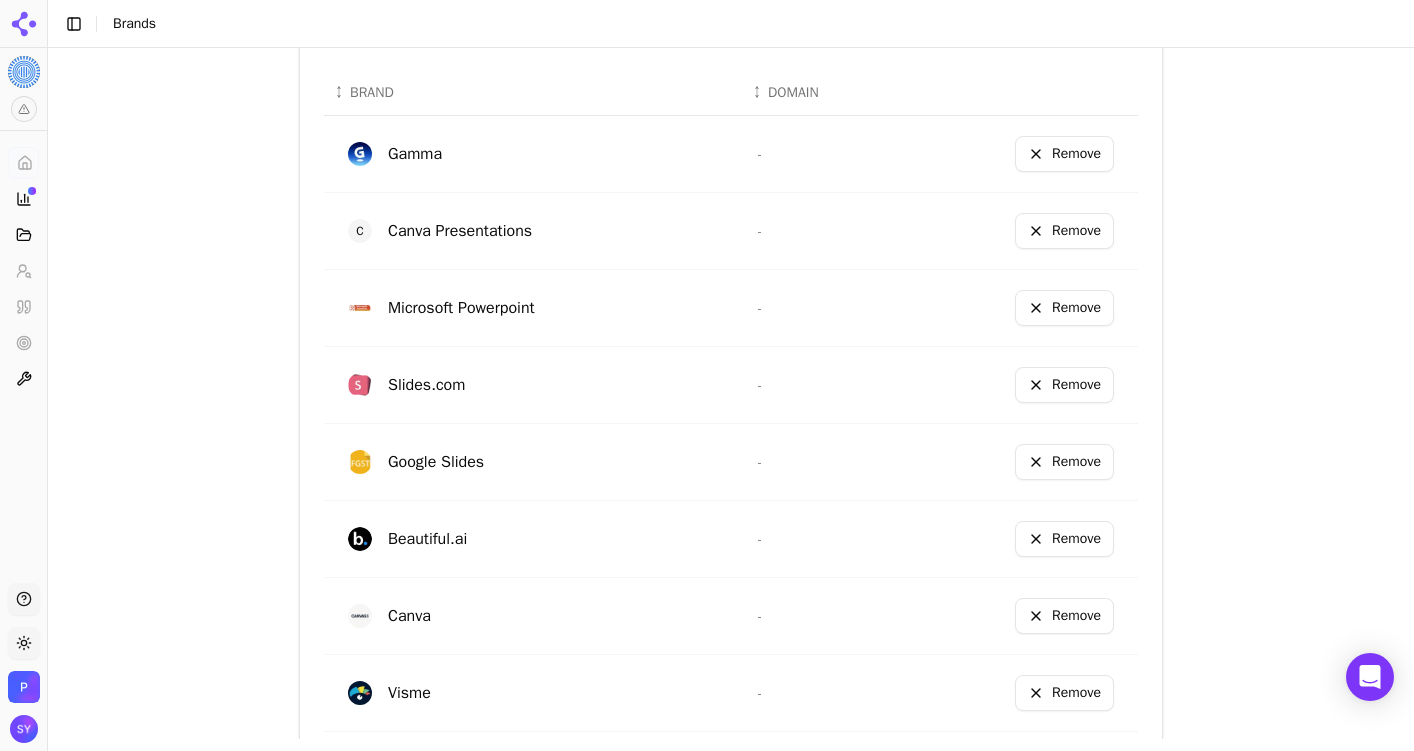 scroll, scrollTop: 1053, scrollLeft: 0, axis: vertical 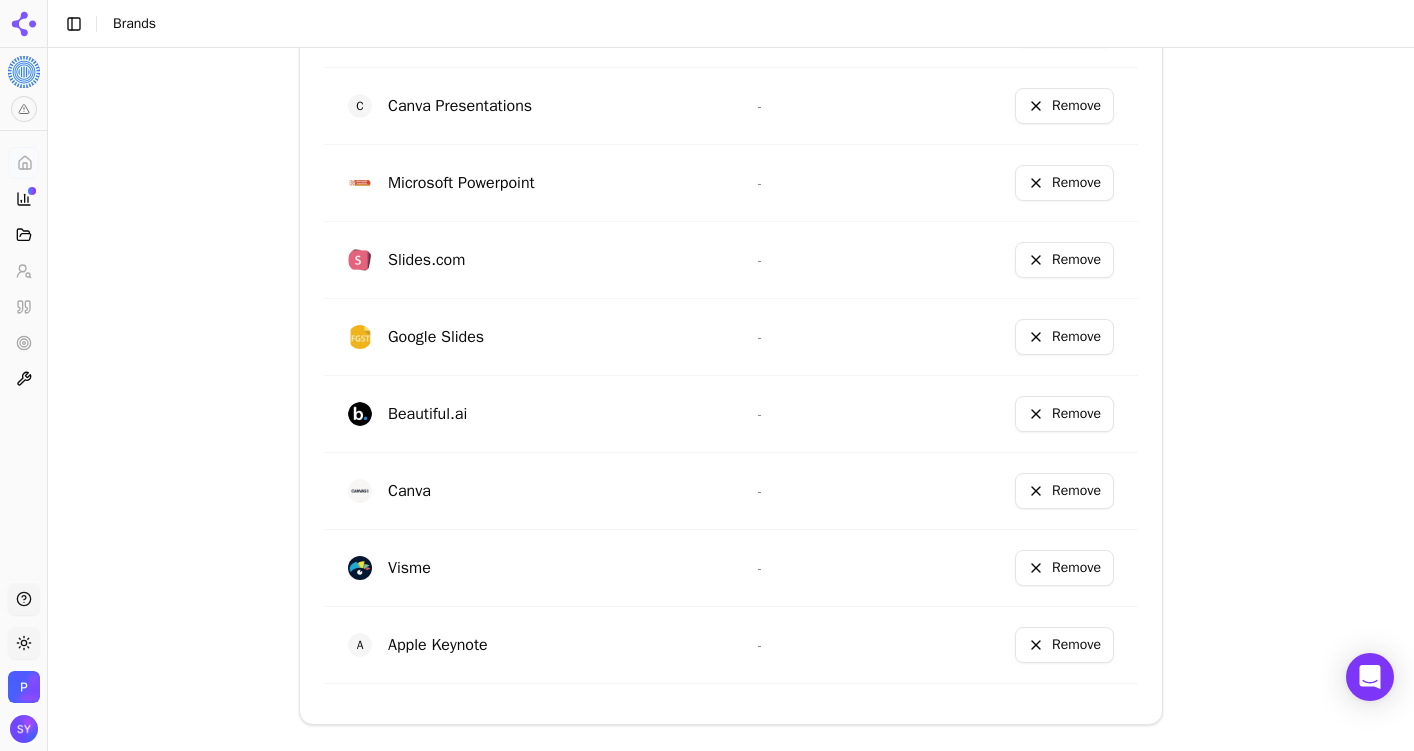 click on "Remove" at bounding box center [1064, 491] 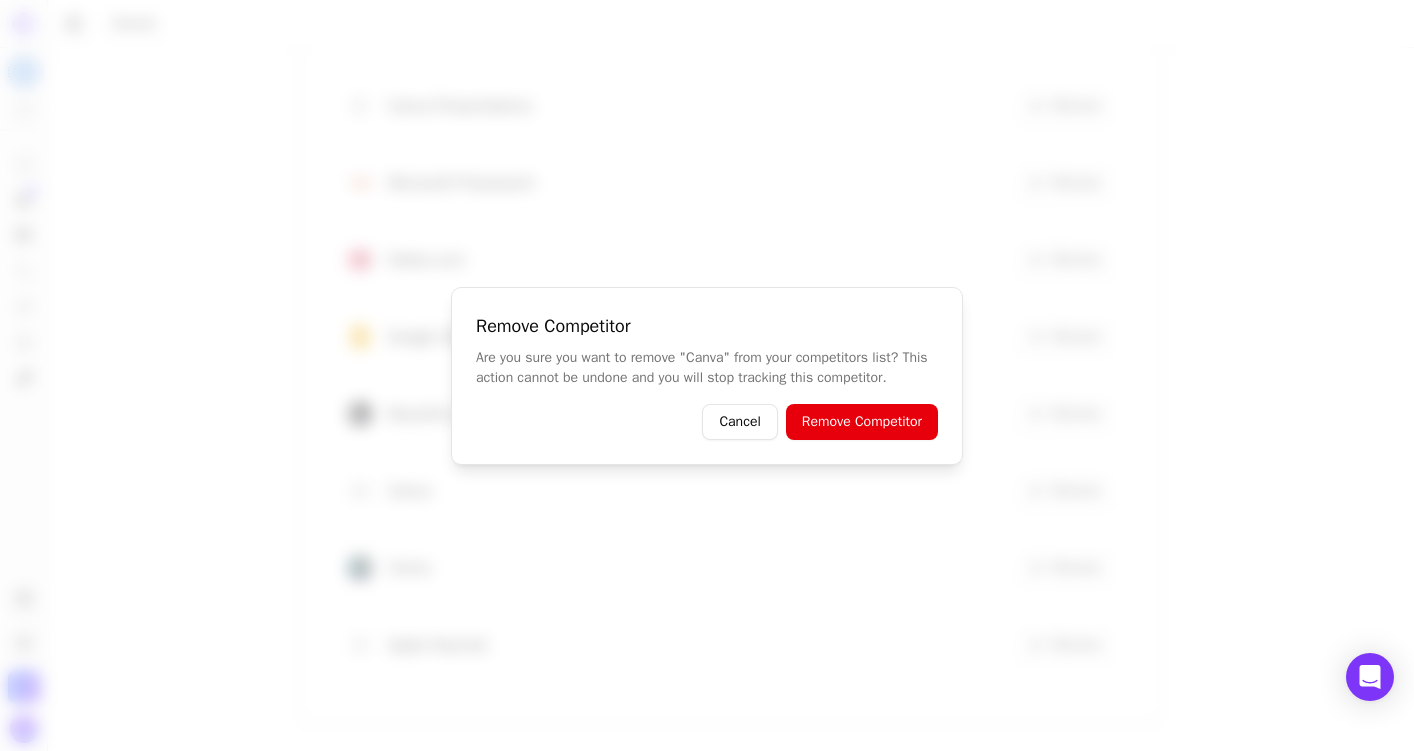 click on "Remove Competitor" at bounding box center (862, 422) 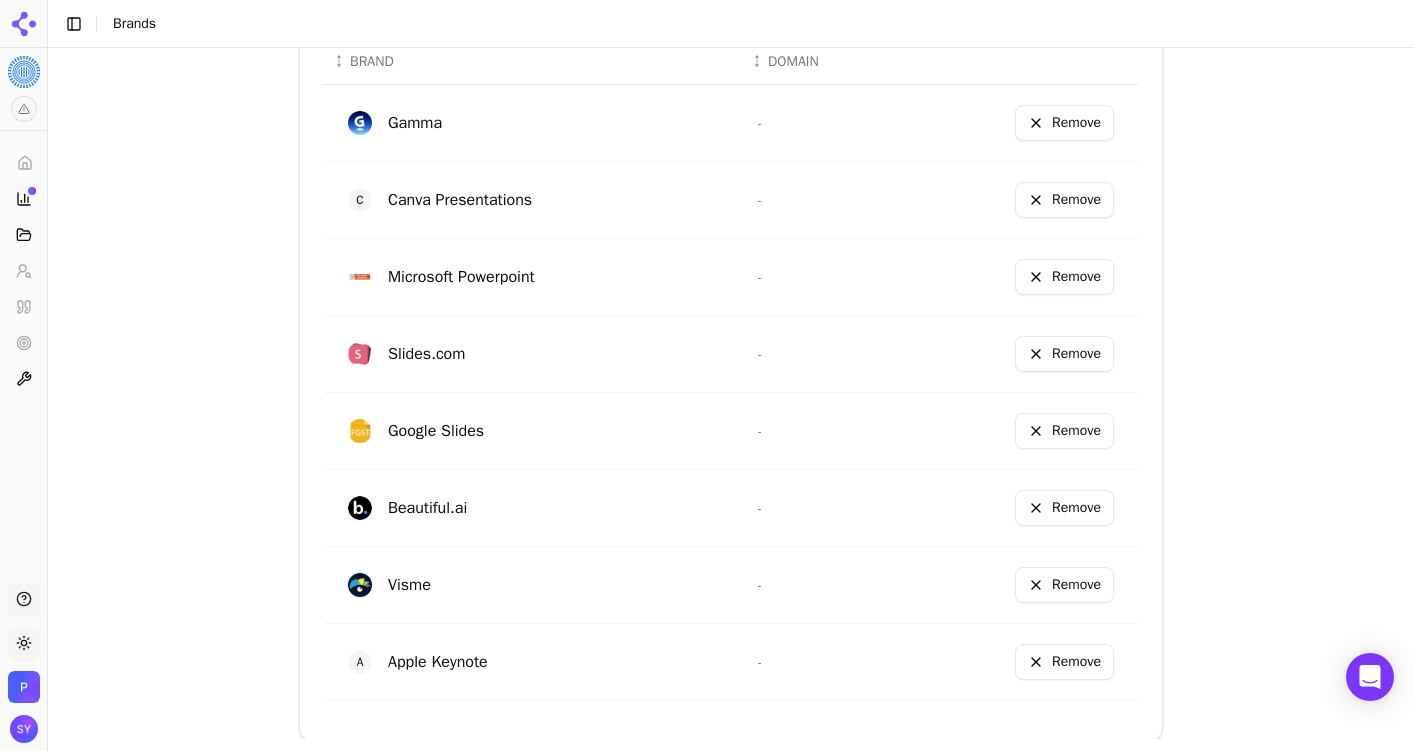 scroll, scrollTop: 957, scrollLeft: 0, axis: vertical 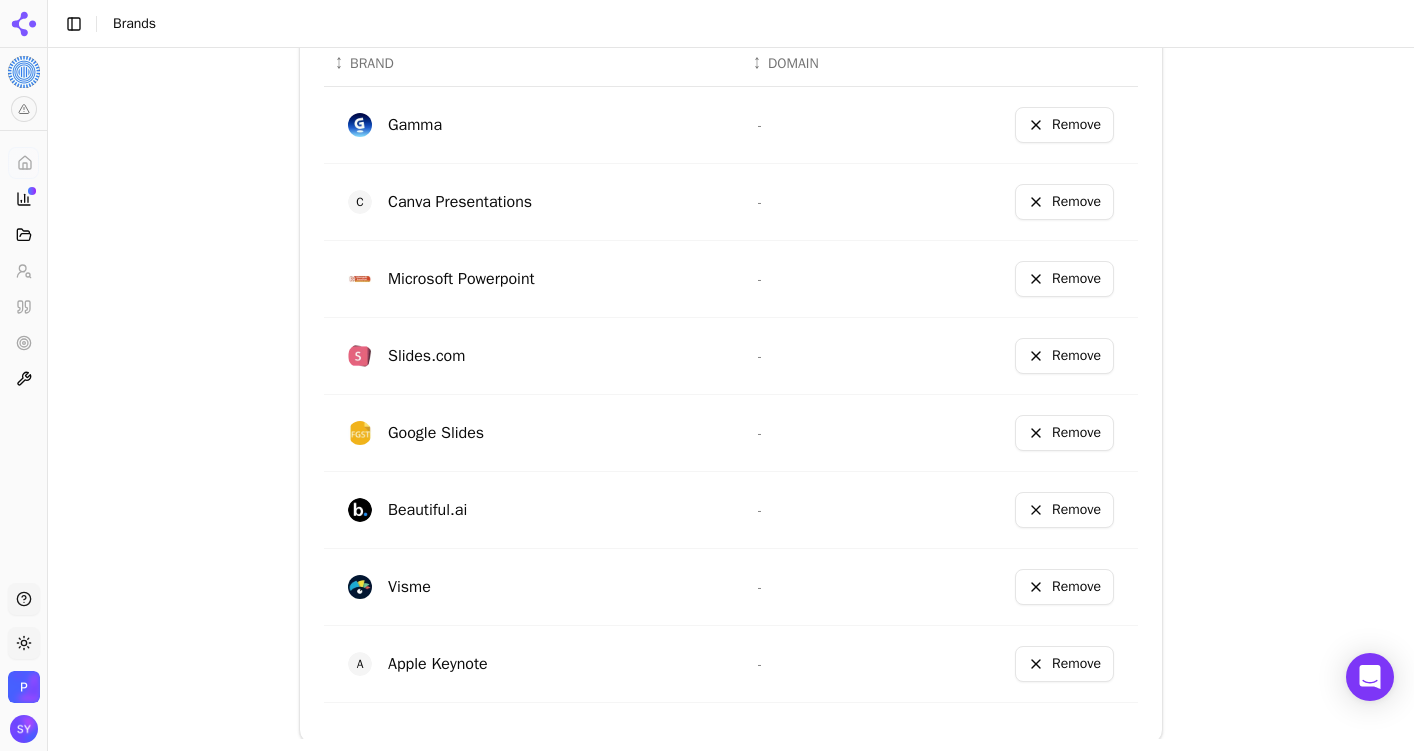 click on "Remove" at bounding box center [1064, 202] 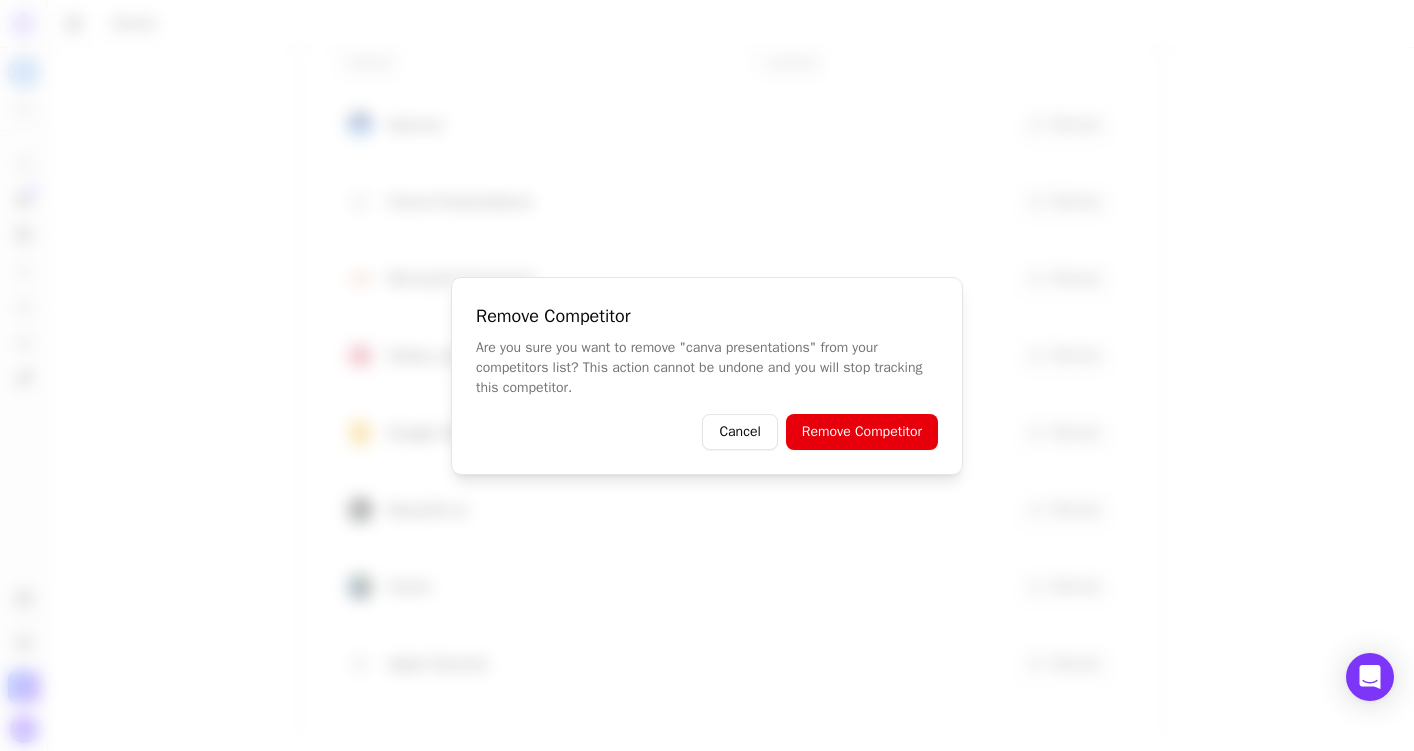 click on "Remove Competitor" at bounding box center (862, 432) 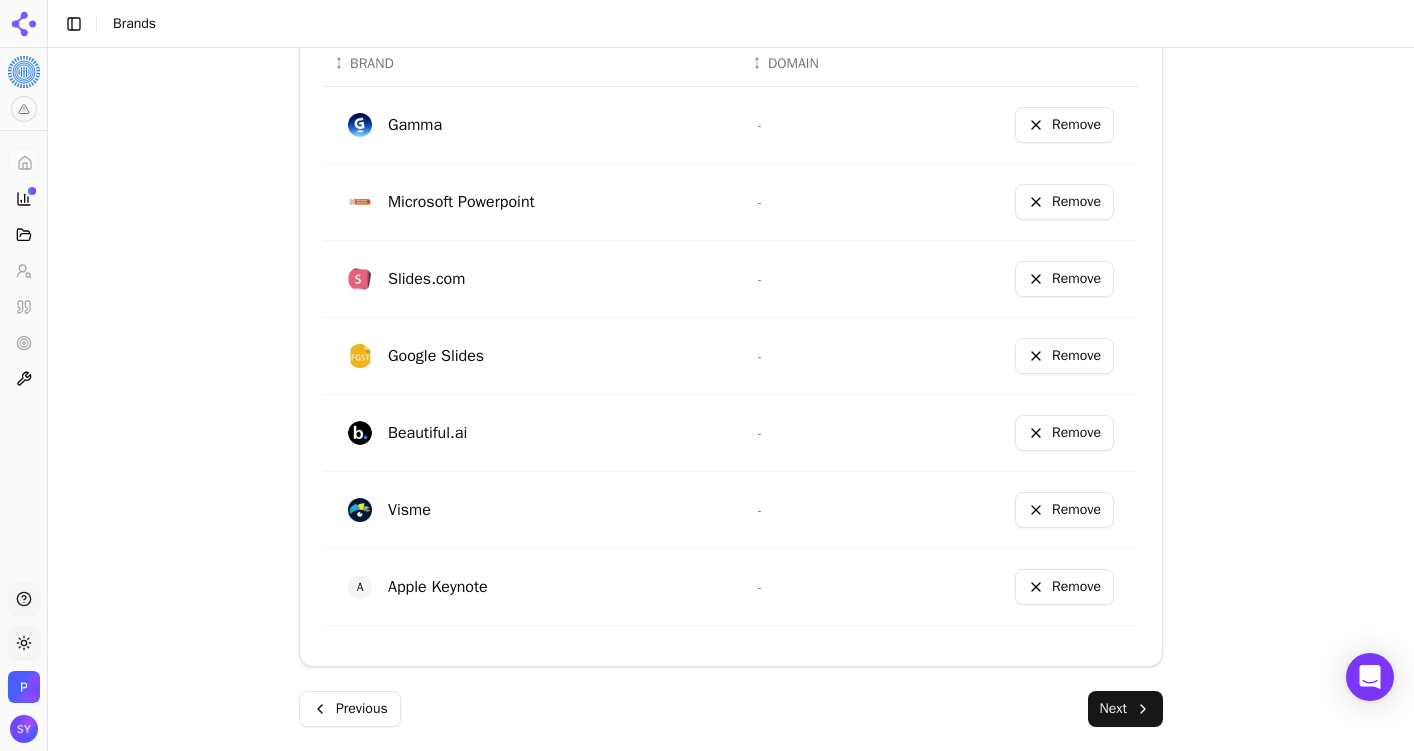 click on "Remove" at bounding box center [1064, 279] 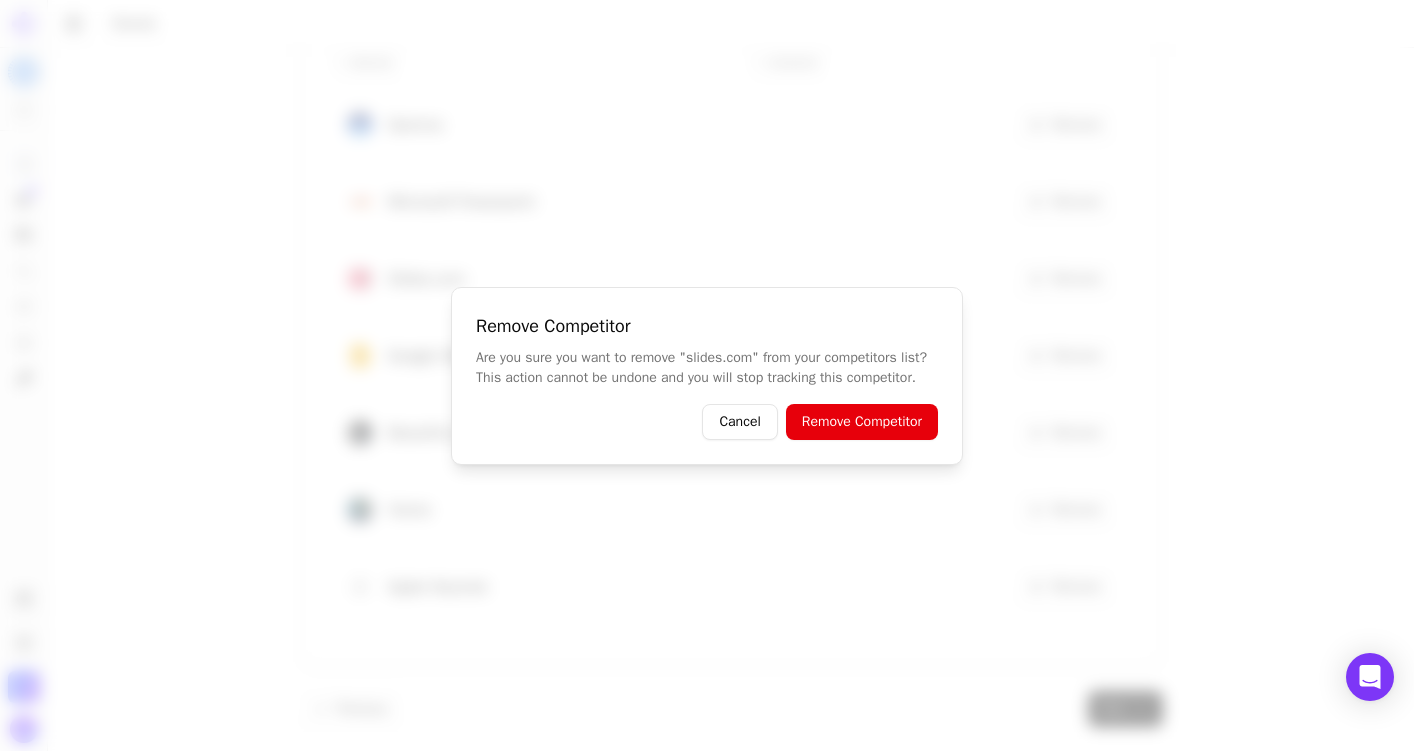 click on "Remove Competitor" at bounding box center (862, 422) 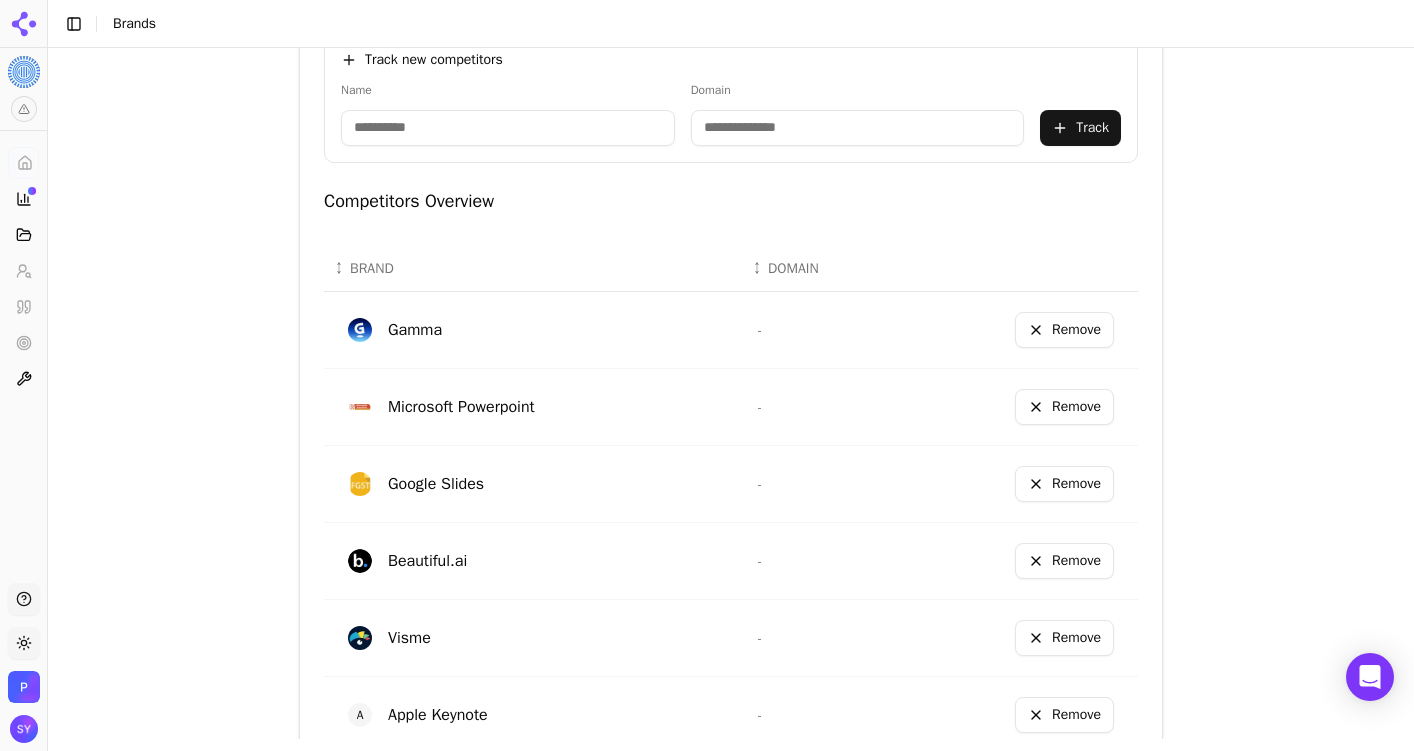 scroll, scrollTop: 734, scrollLeft: 0, axis: vertical 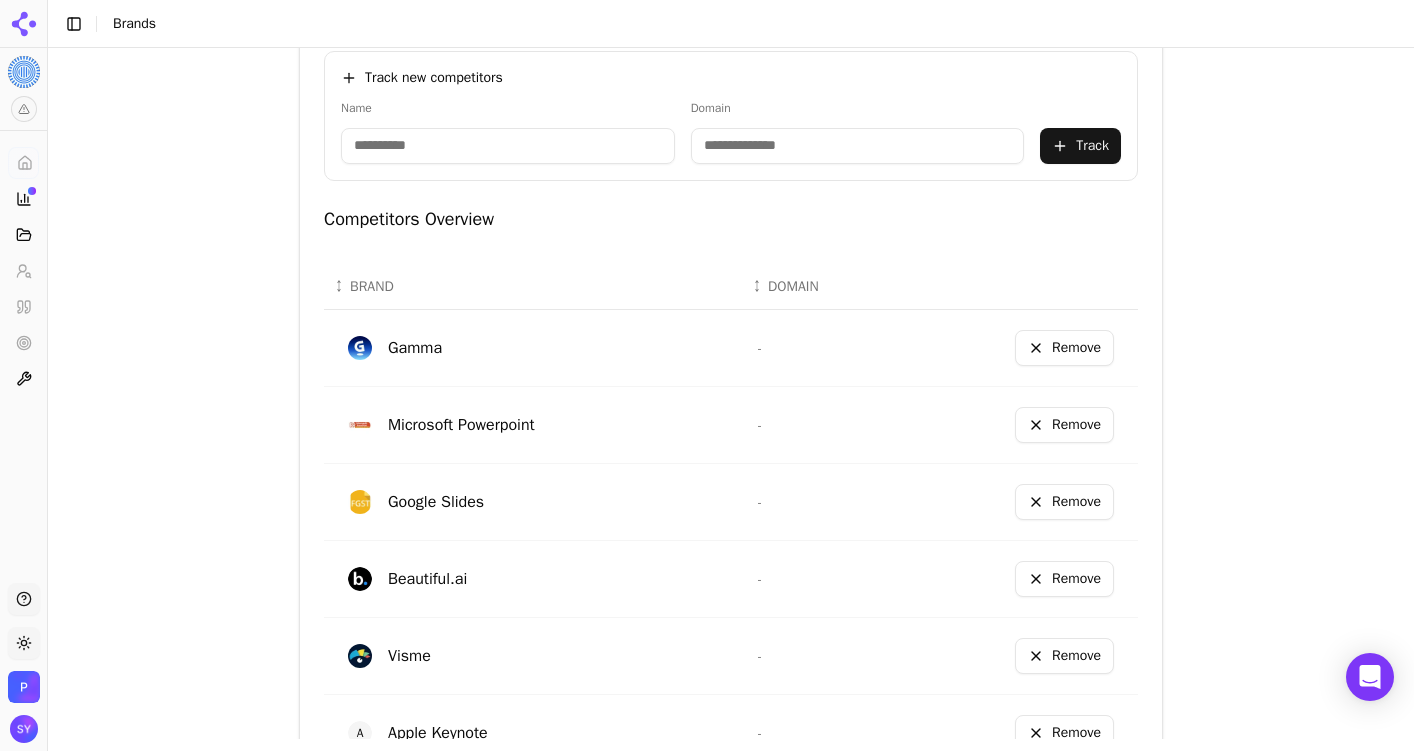 click at bounding box center (508, 146) 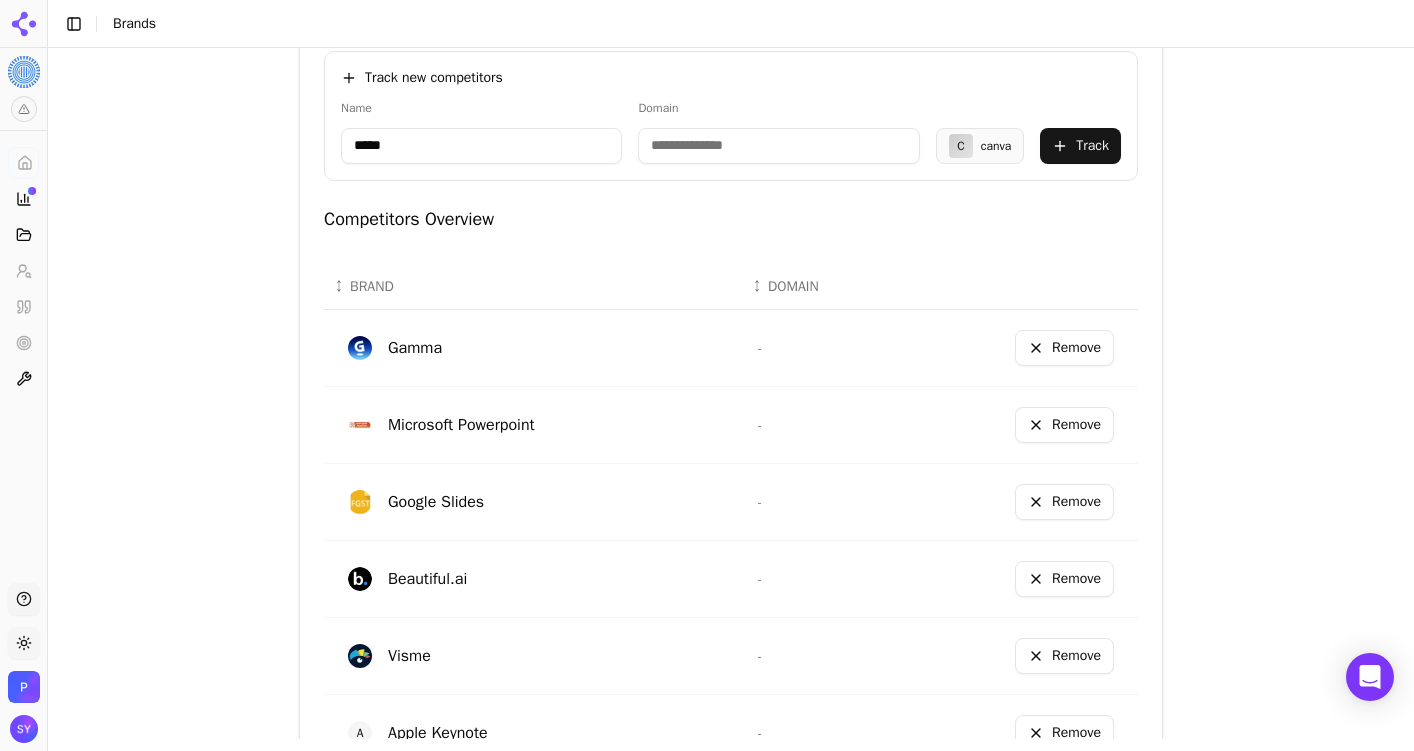 type on "*****" 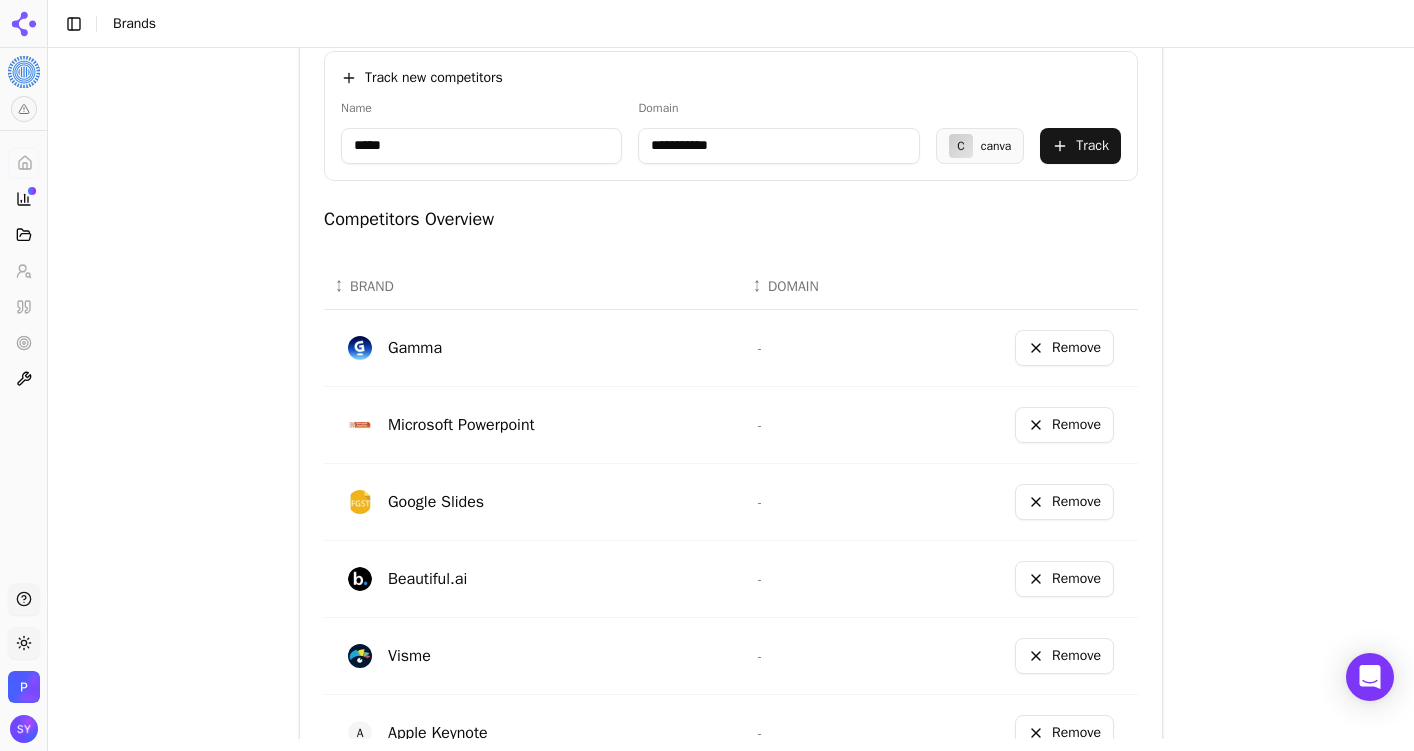 click on "**********" at bounding box center [778, 146] 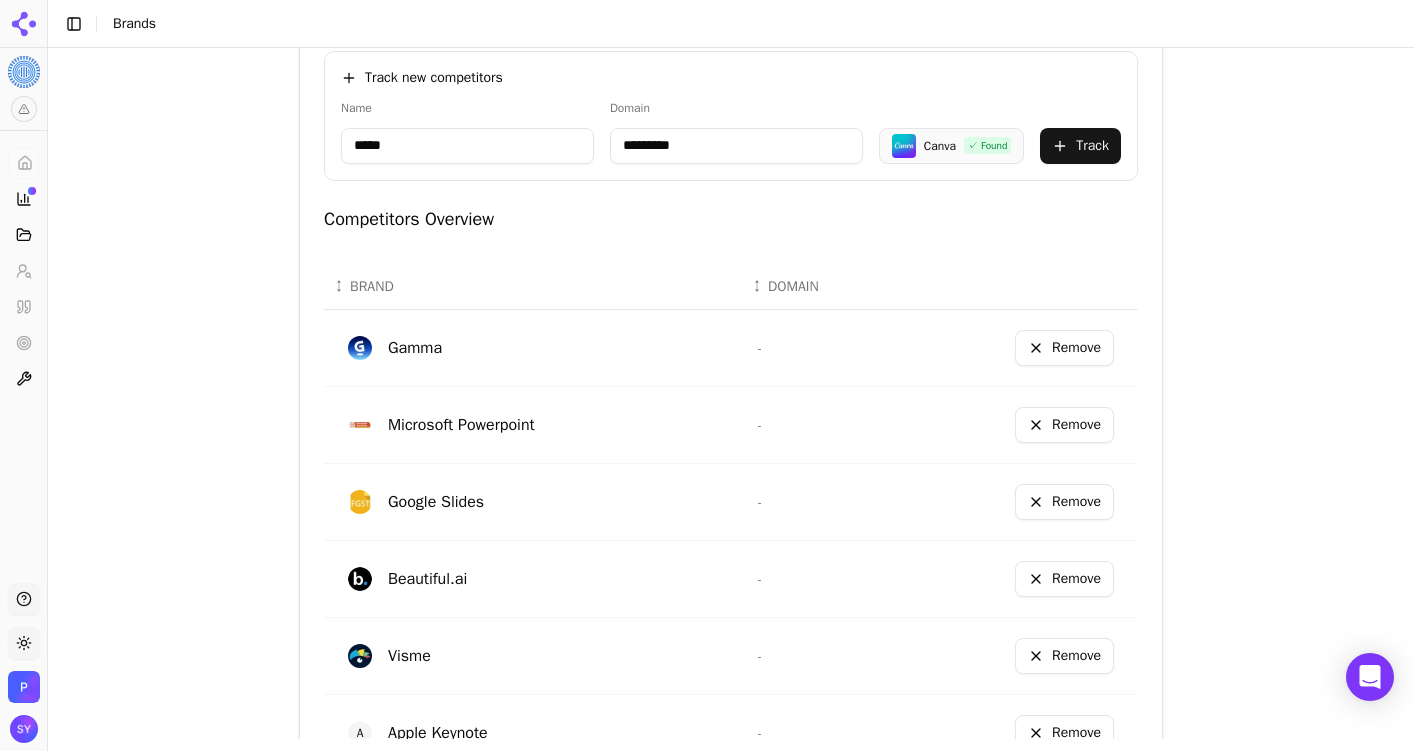 type on "*********" 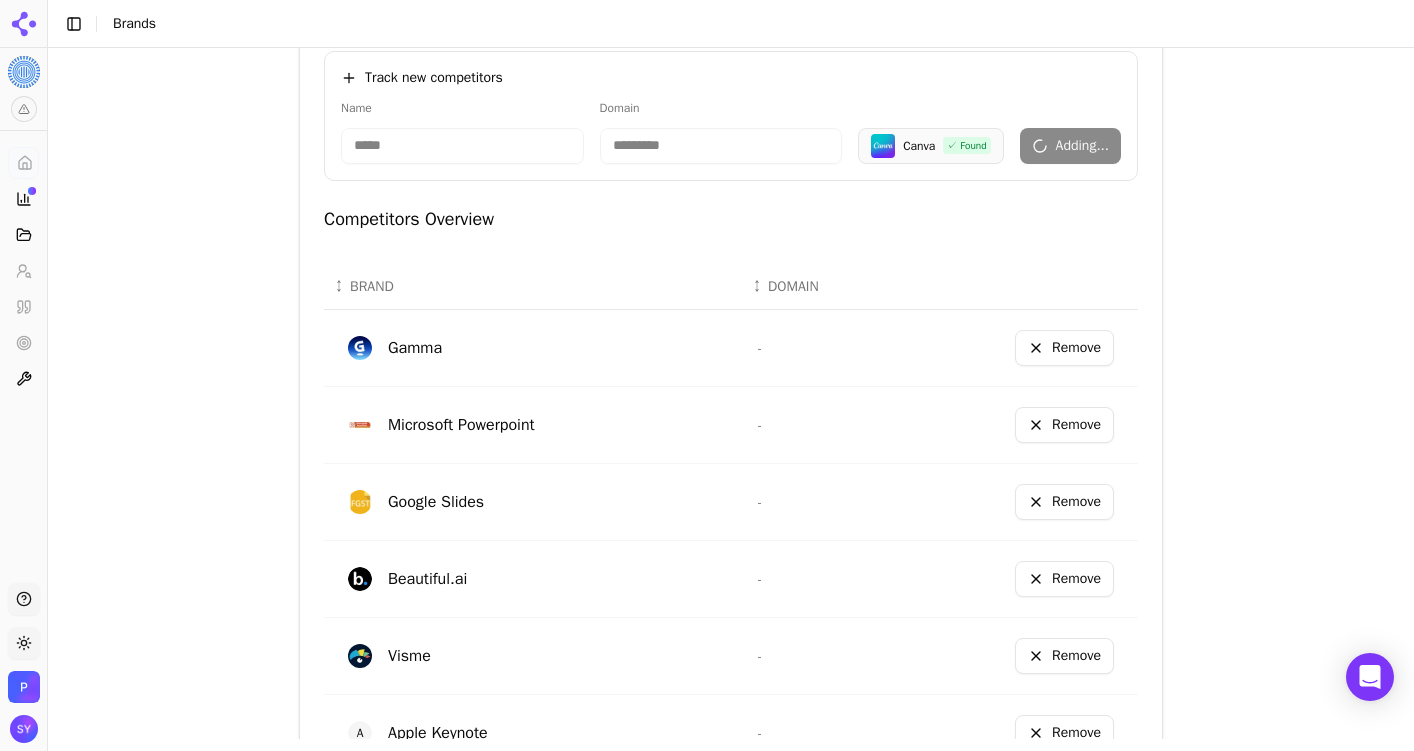 type 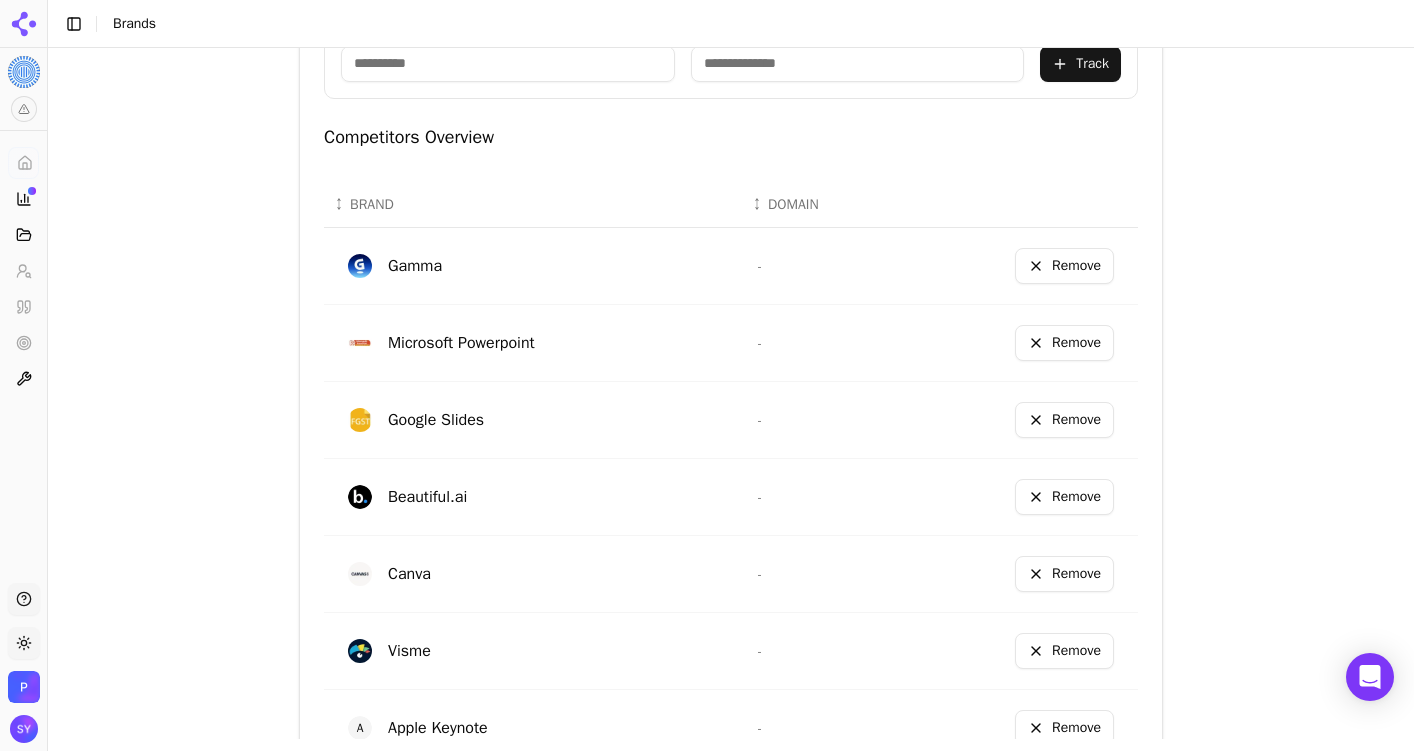 scroll, scrollTop: 807, scrollLeft: 0, axis: vertical 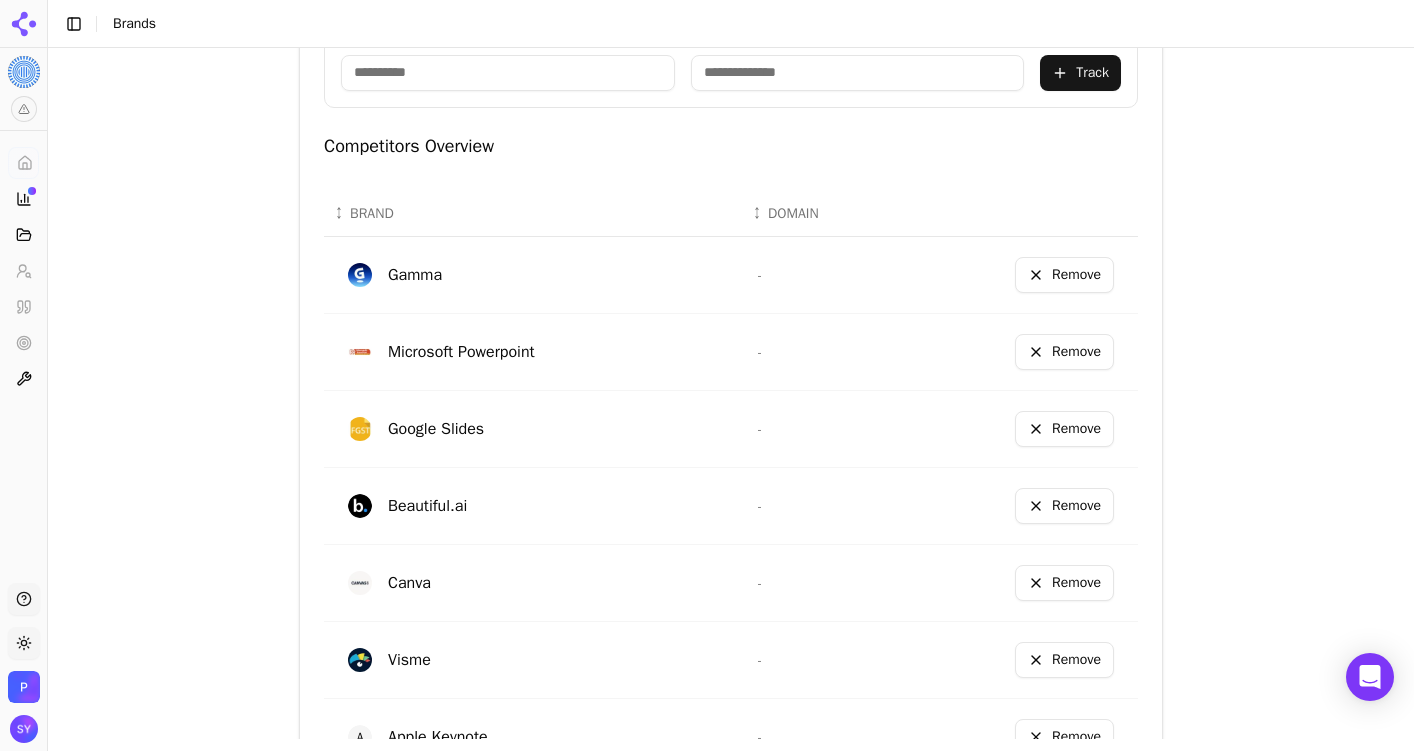 click at bounding box center [508, 73] 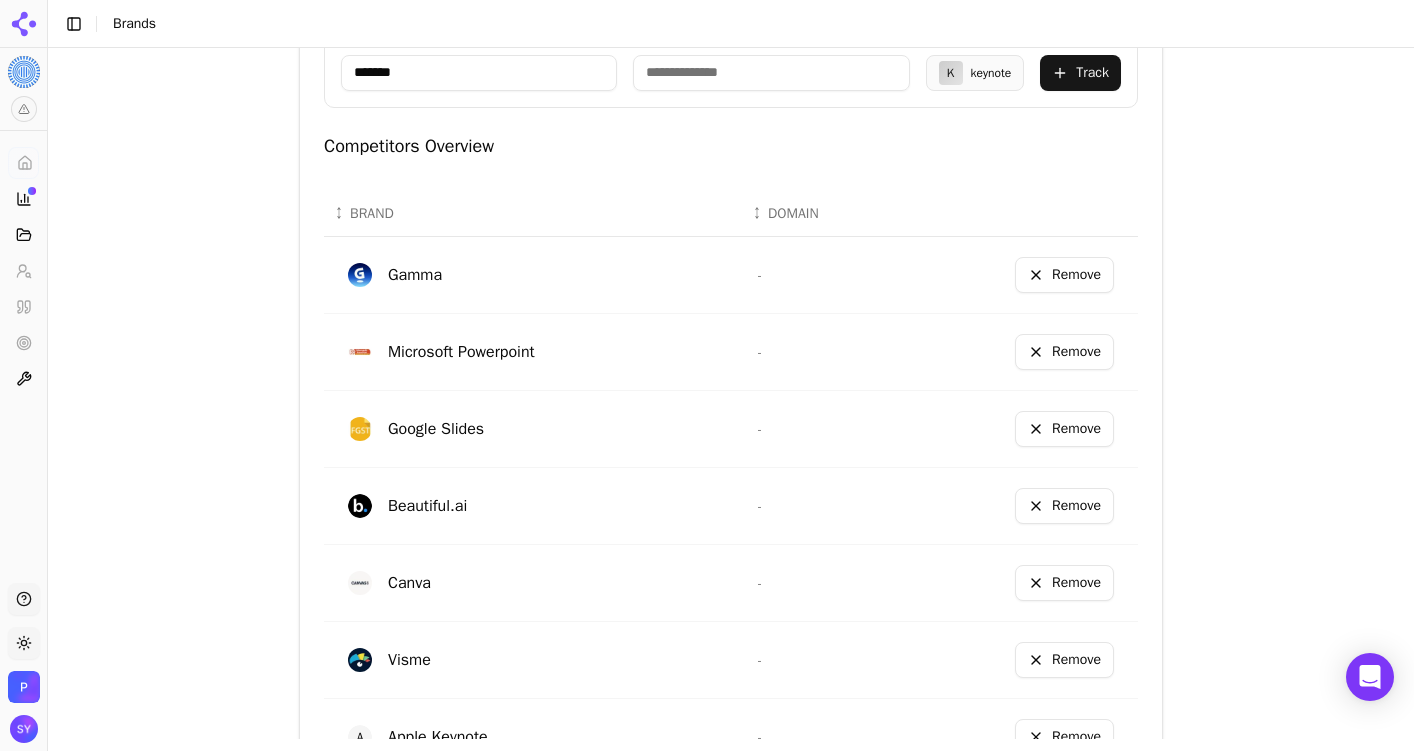 type on "*******" 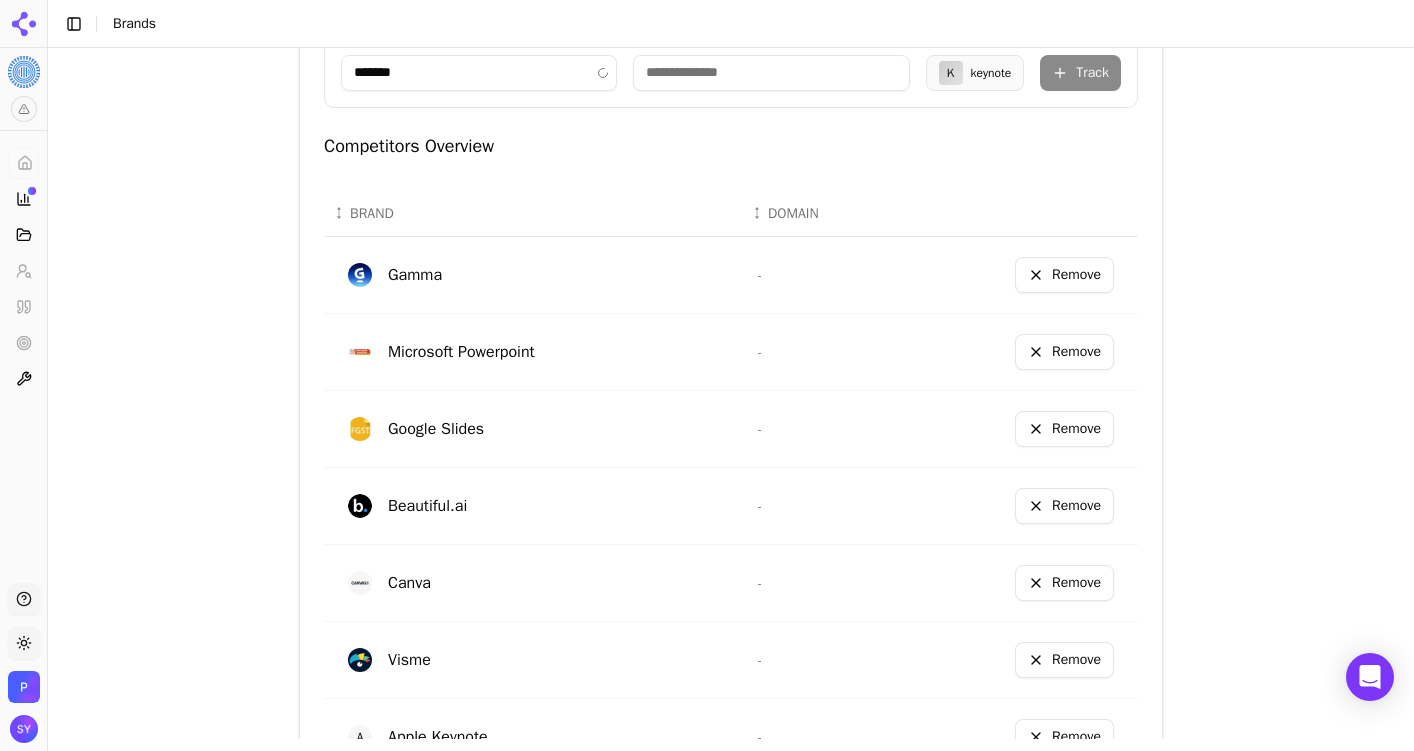 click on "Suggested Brands 8  suggestions zoho show emaze genially Add Custom Competitor Track new competitors Name ******* Domain K keynote Track Competitors Overview  ↕ BRAND  ↕ DOMAIN Gamma - Remove Microsoft Powerpoint - Remove Google Slides - Remove Beautiful.ai - Remove Canva - Remove Visme - Remove A Apple Keynote - Remove" at bounding box center (731, 261) 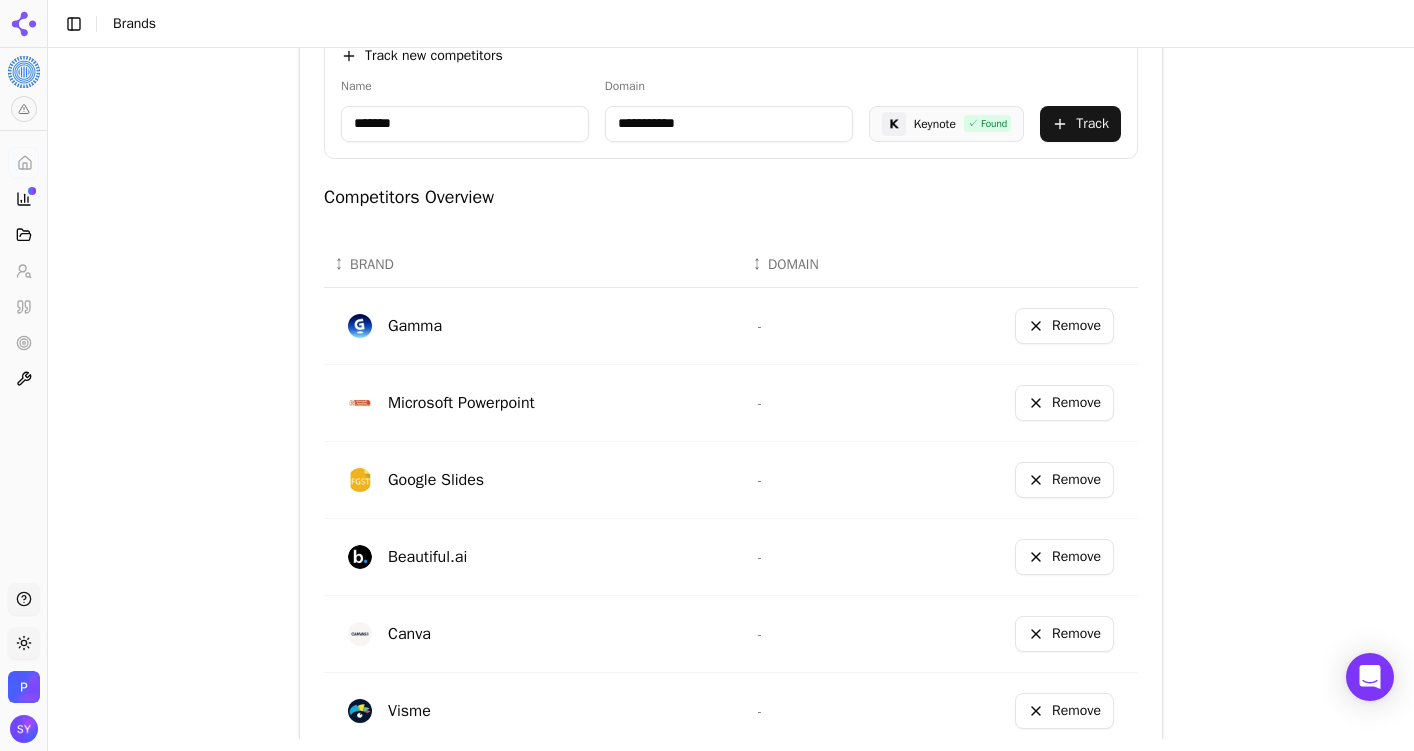 scroll, scrollTop: 977, scrollLeft: 0, axis: vertical 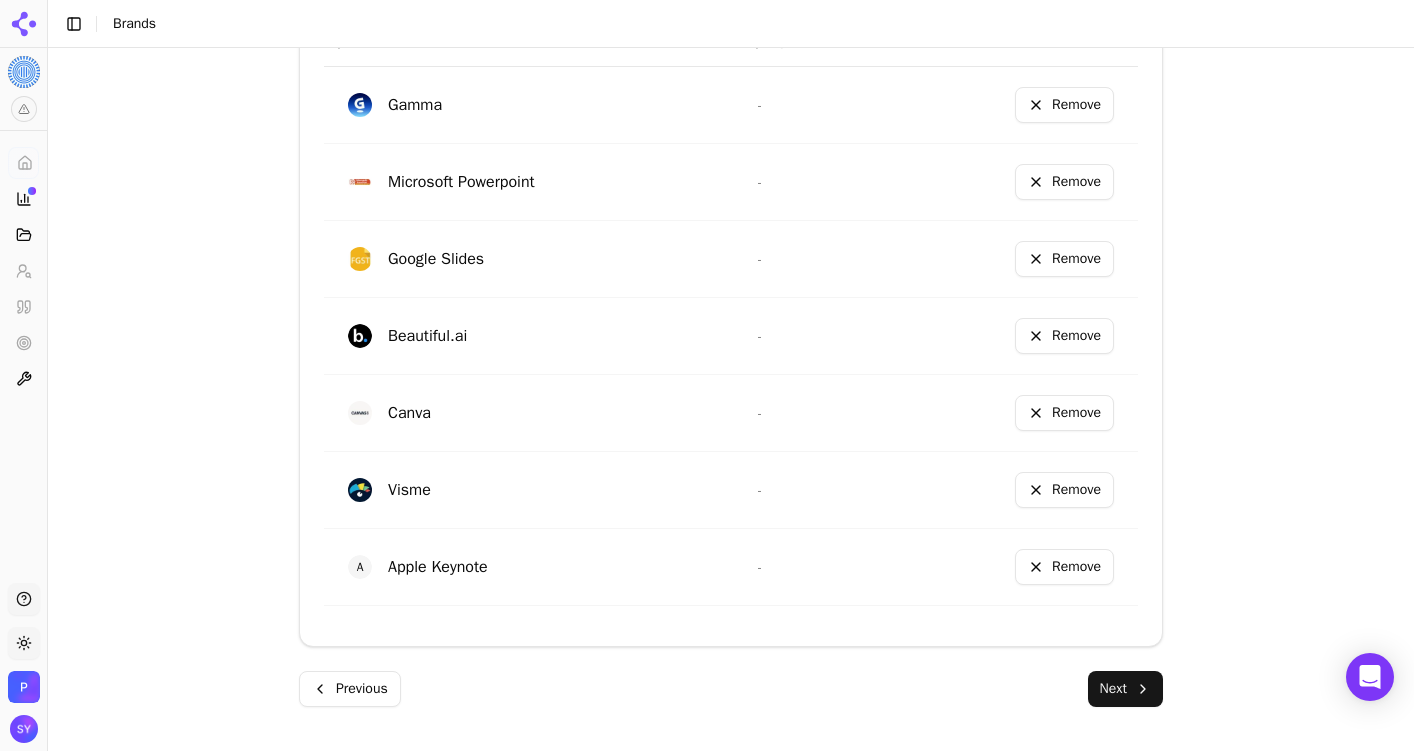 click on "Next" at bounding box center (1125, 689) 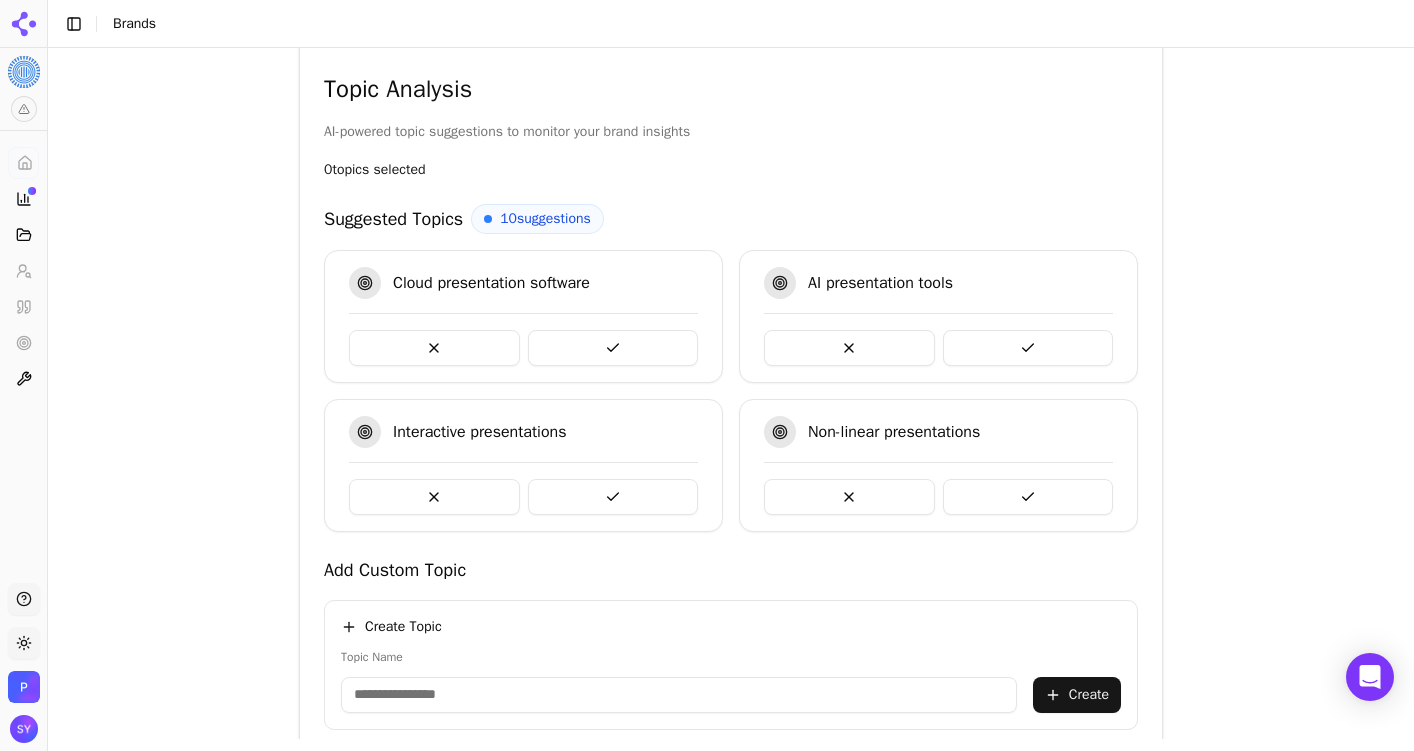 scroll, scrollTop: 402, scrollLeft: 0, axis: vertical 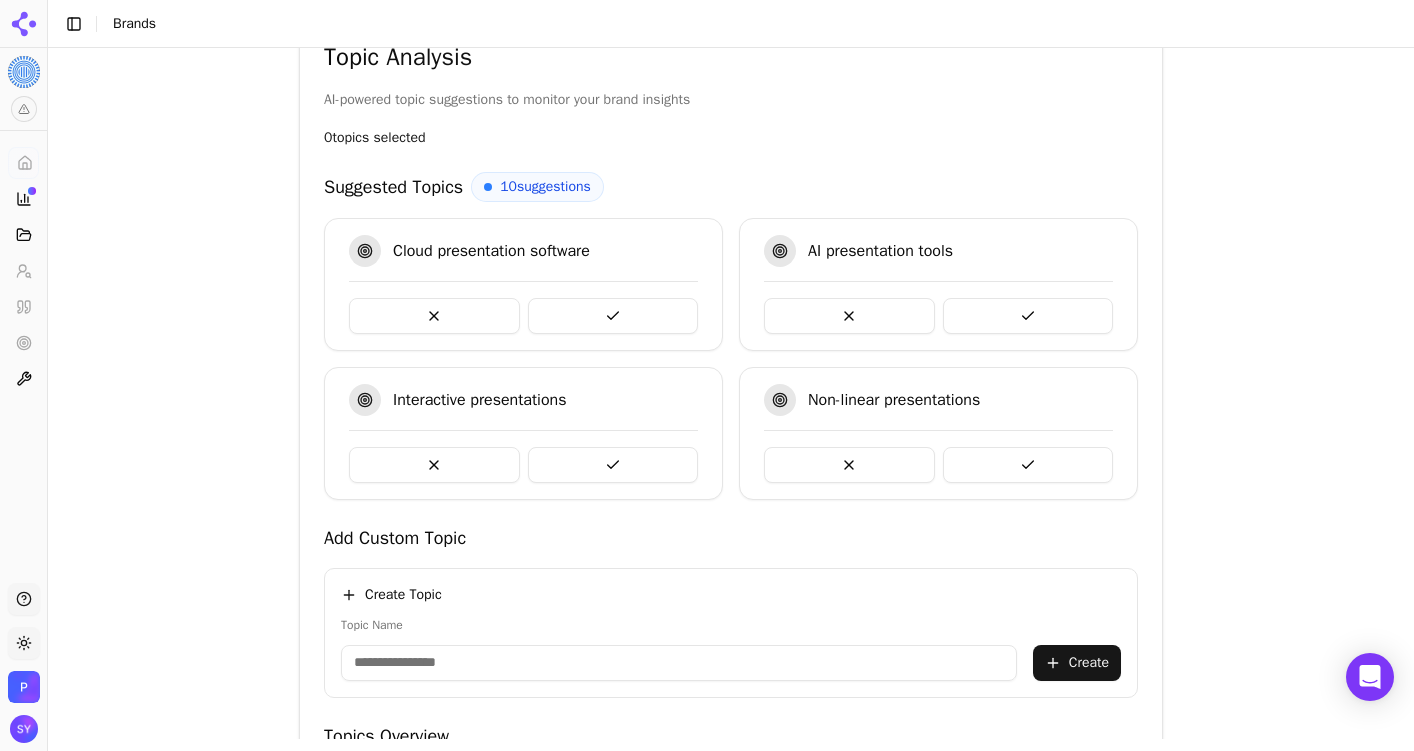 click on "Topic Name" at bounding box center [679, 663] 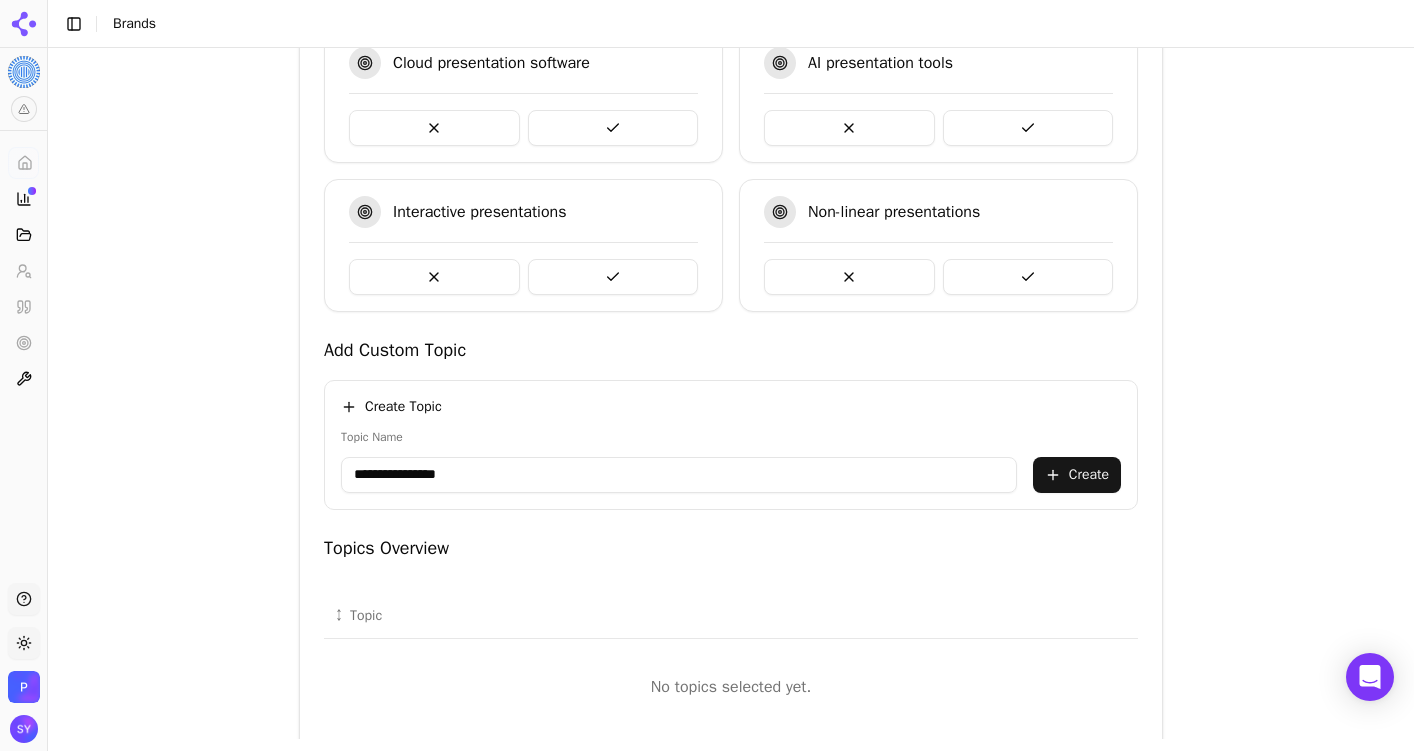 scroll, scrollTop: 605, scrollLeft: 0, axis: vertical 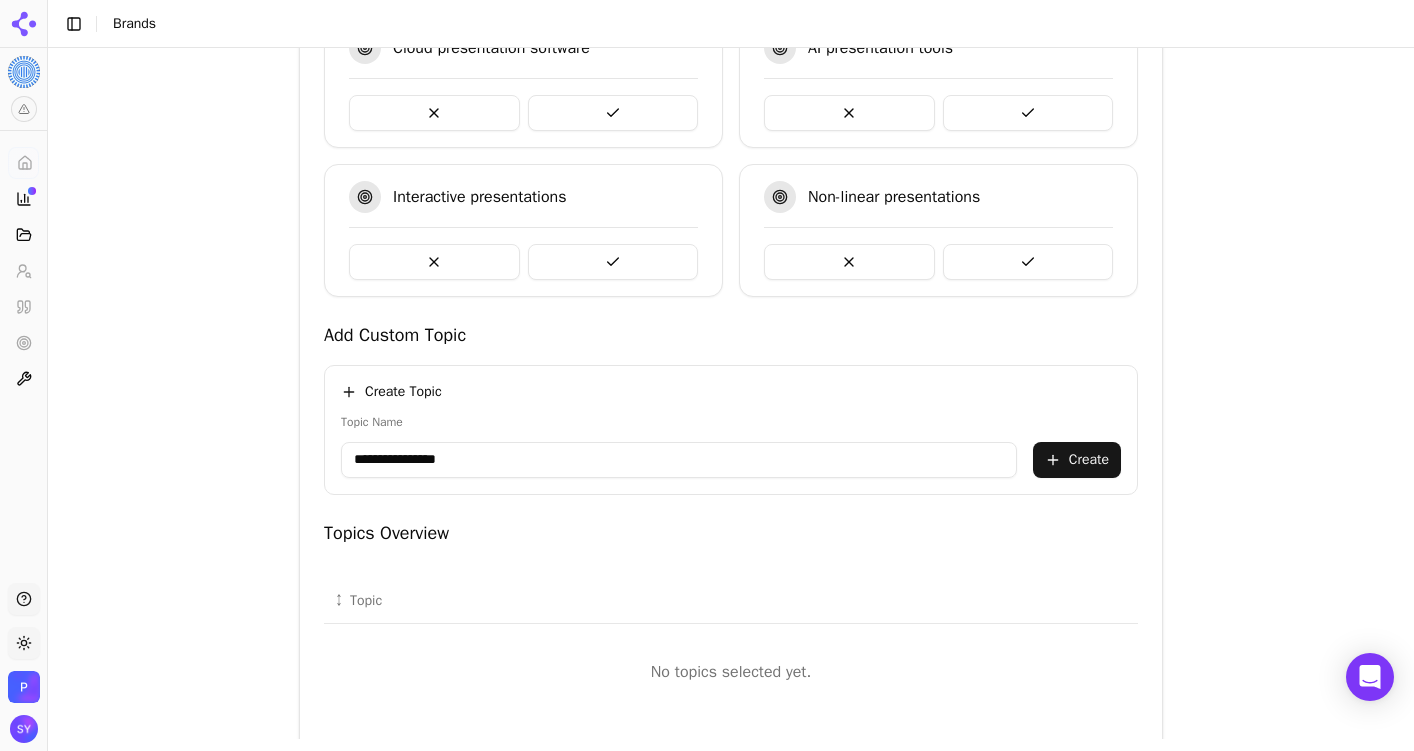 type on "**********" 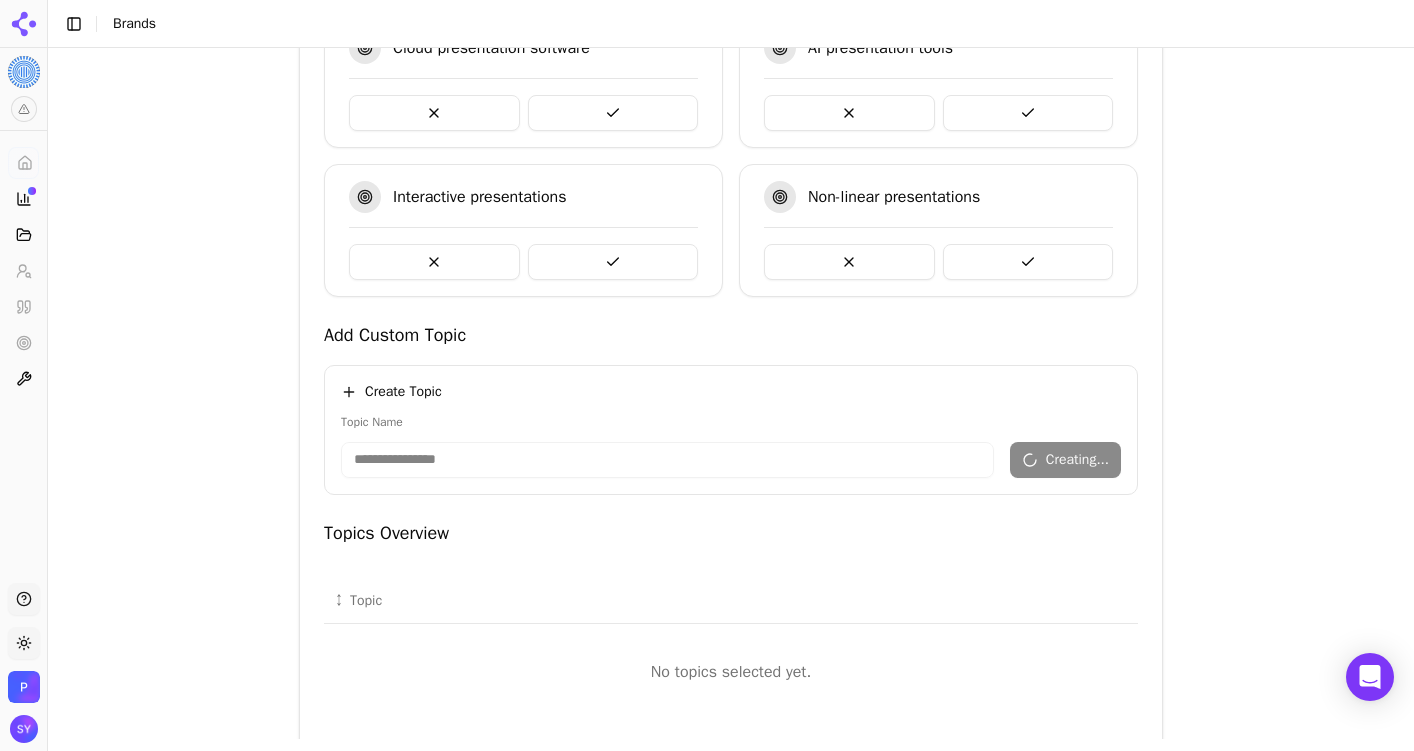 type 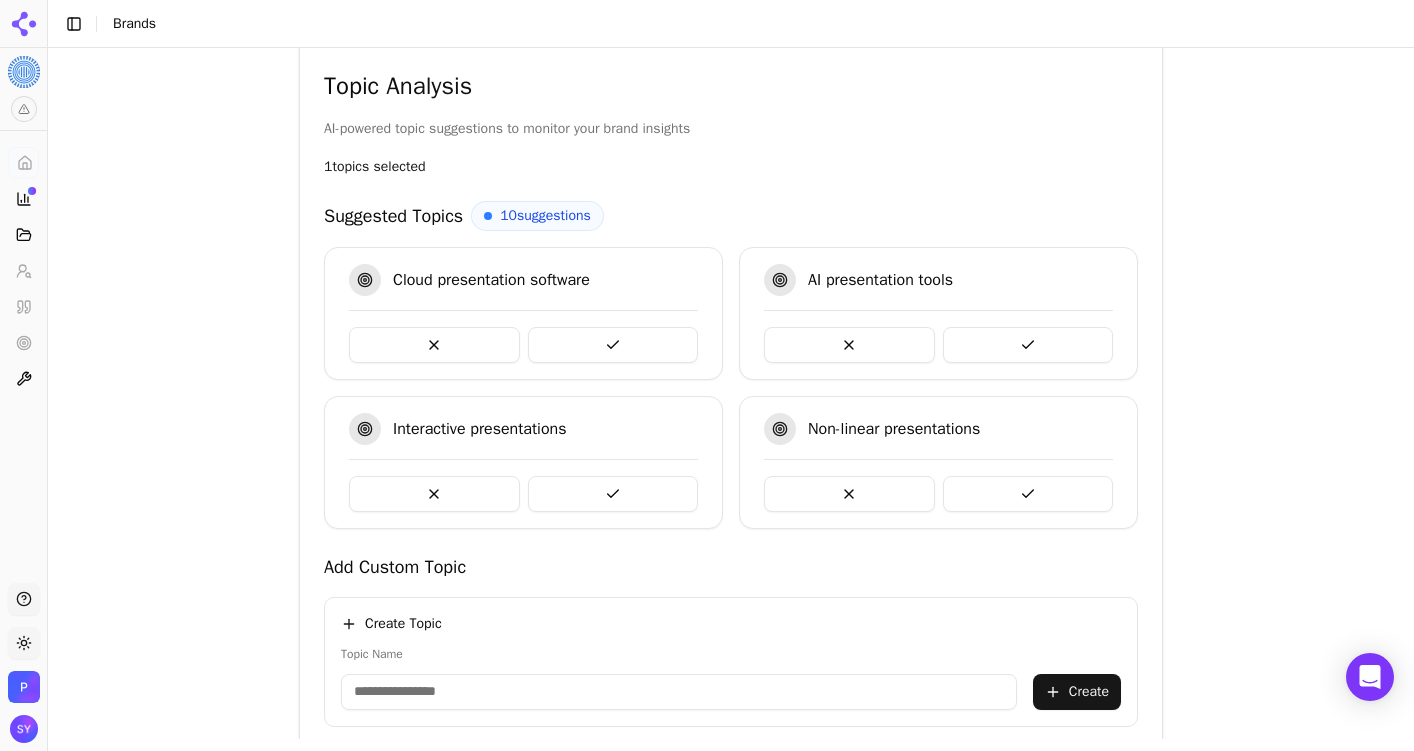 scroll, scrollTop: 347, scrollLeft: 0, axis: vertical 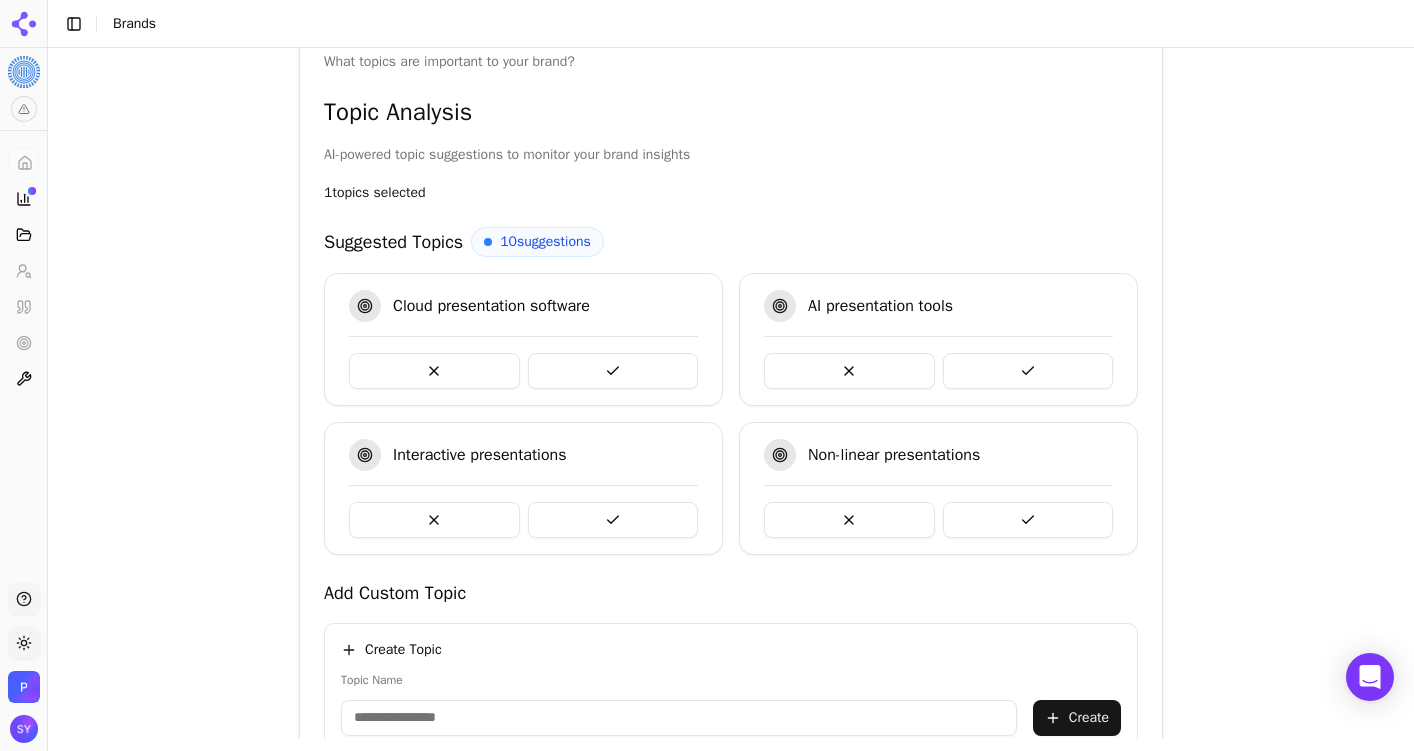 click on "AI presentation tools" at bounding box center [938, 339] 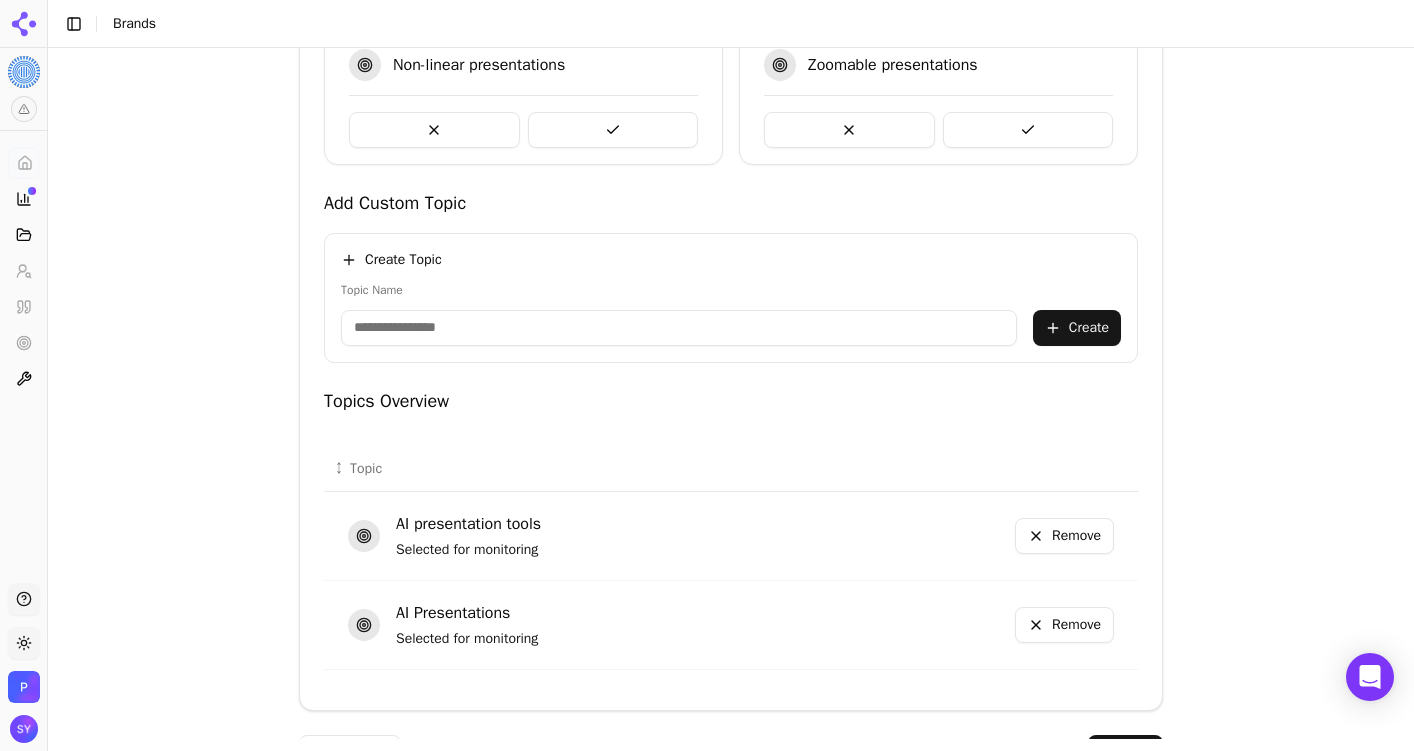 scroll, scrollTop: 765, scrollLeft: 0, axis: vertical 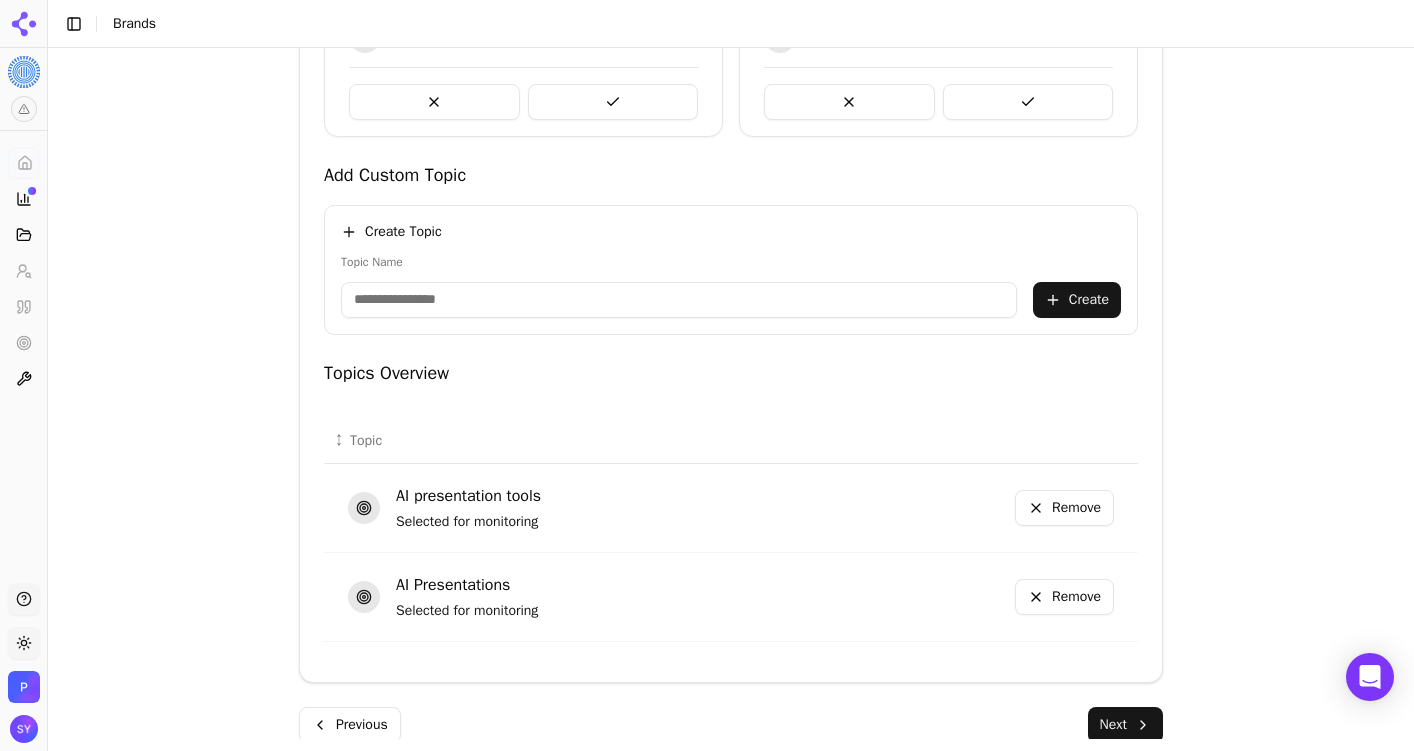 click on "Remove" at bounding box center [1064, 597] 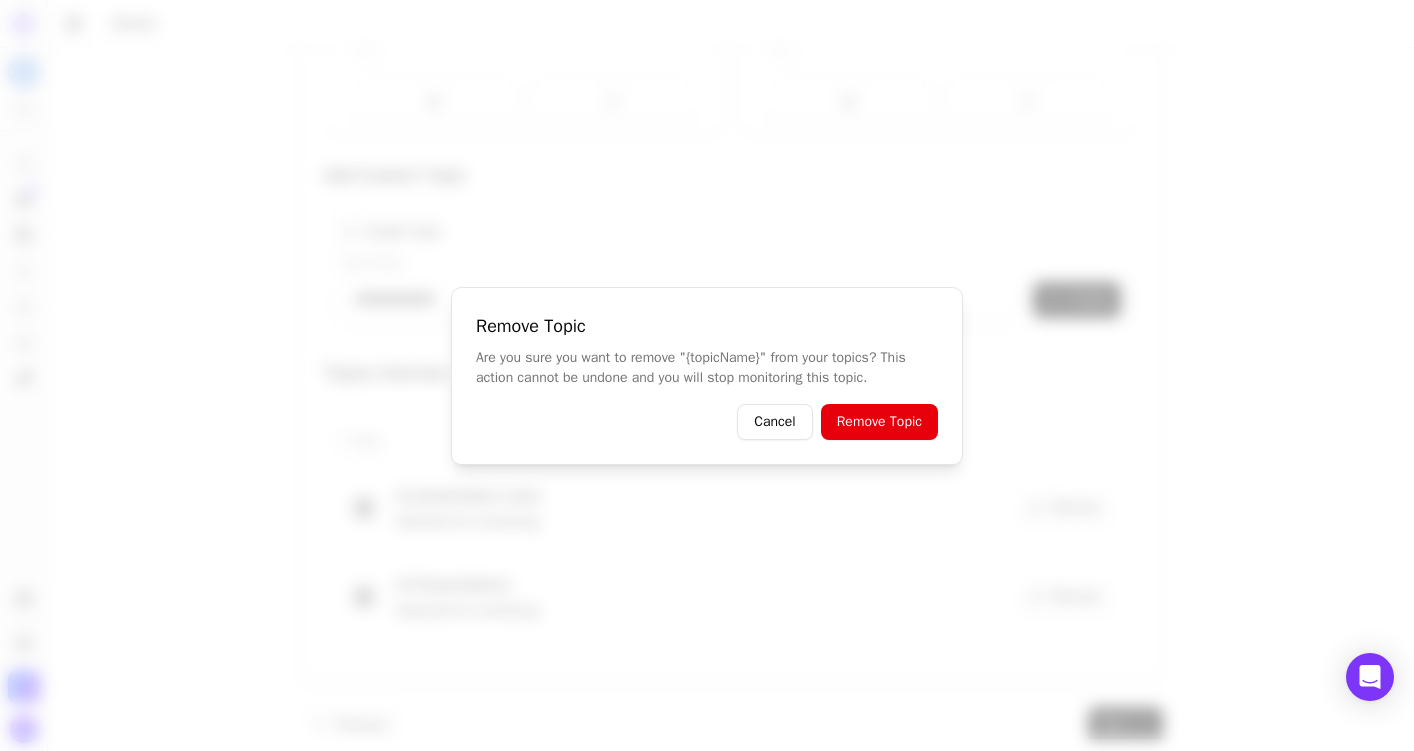 click on "Remove Topic" at bounding box center [879, 422] 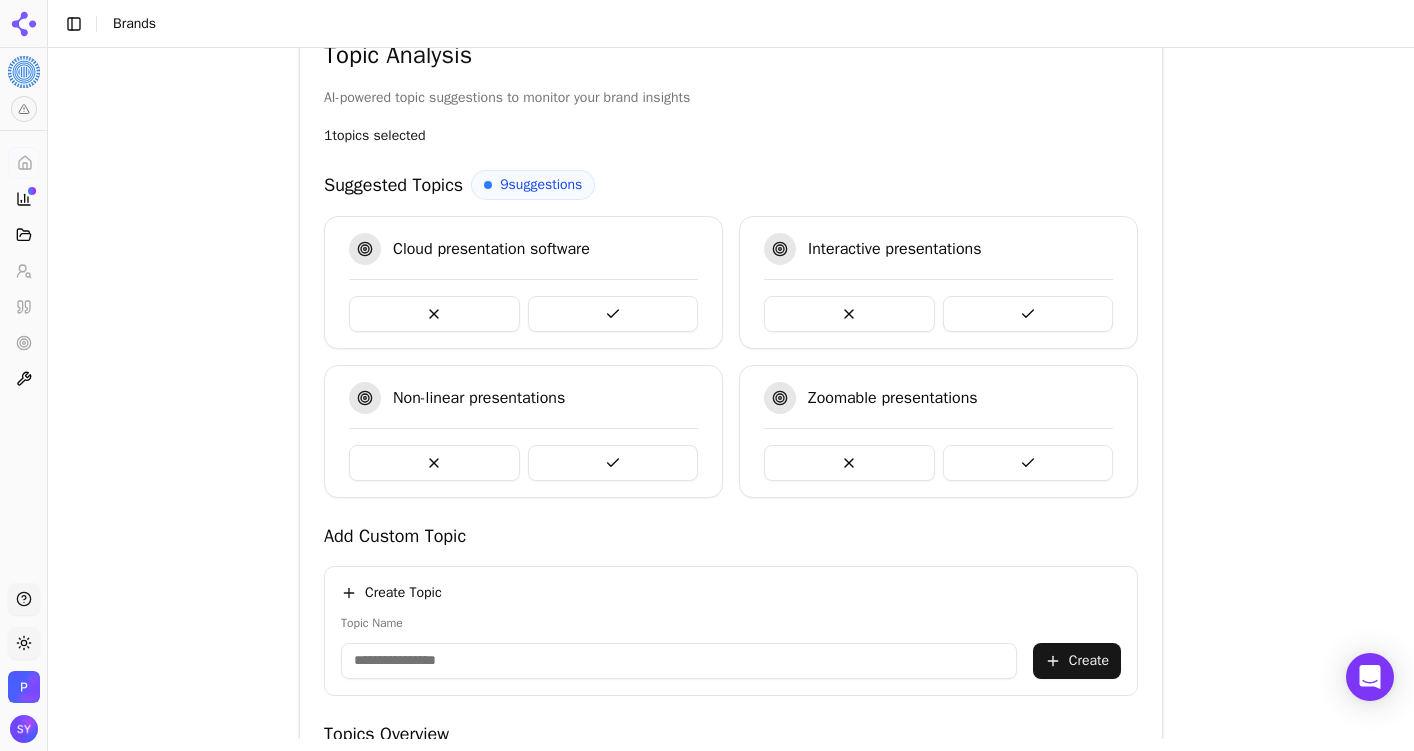 scroll, scrollTop: 415, scrollLeft: 0, axis: vertical 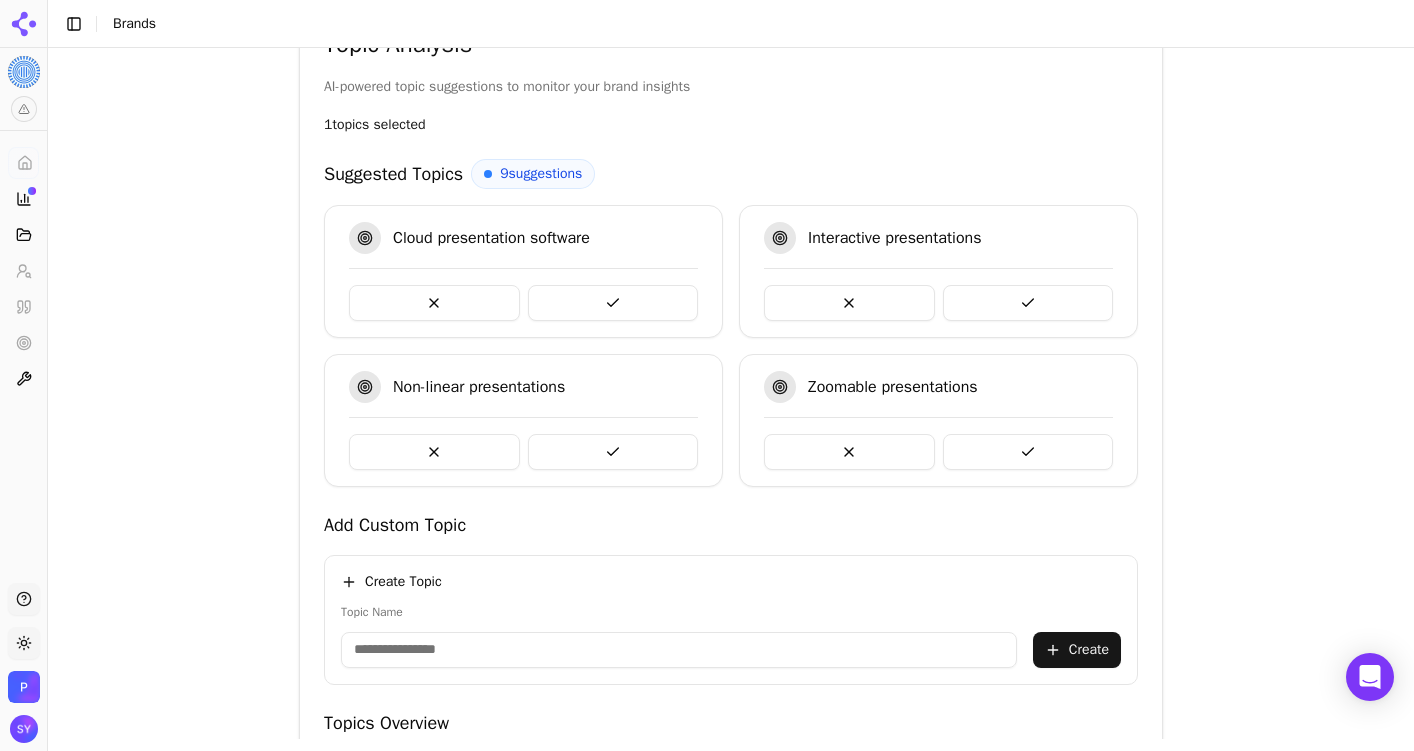 click at bounding box center (613, 303) 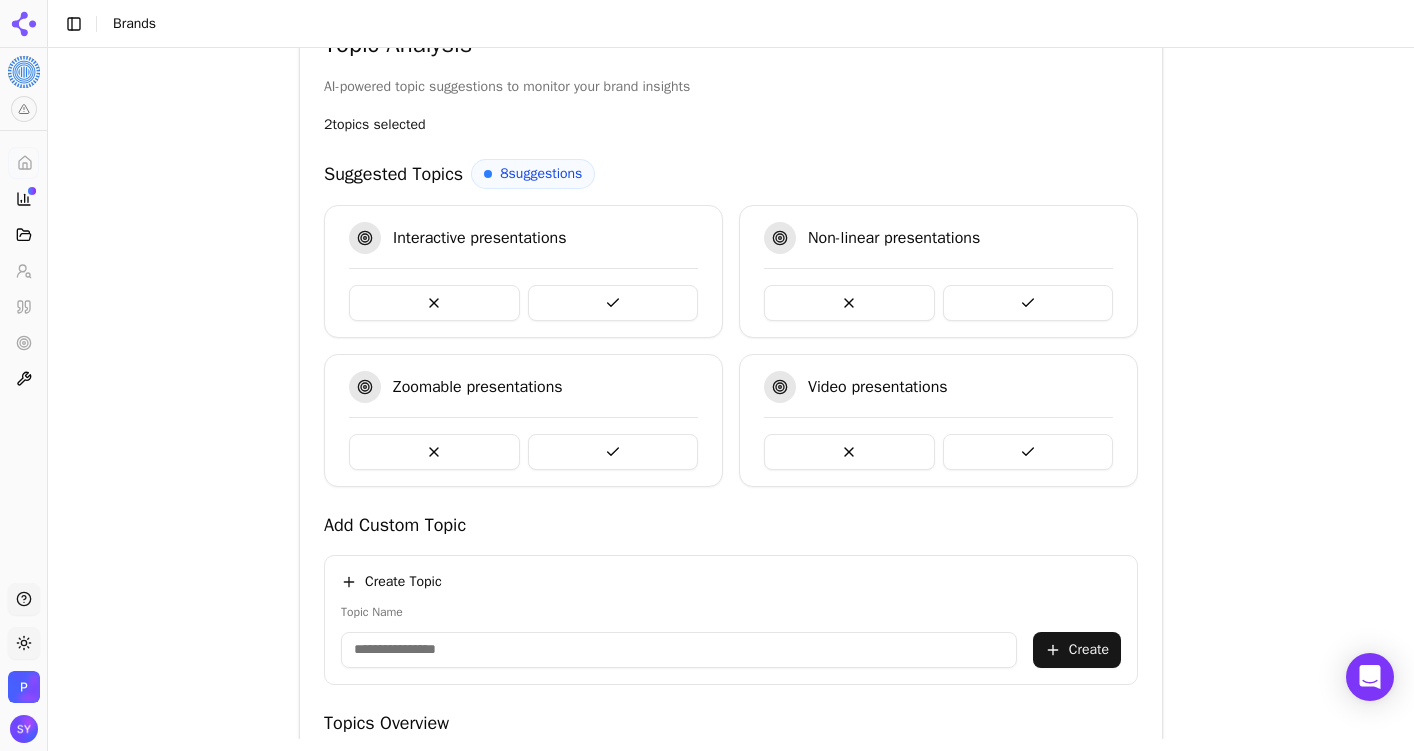 click at bounding box center (613, 303) 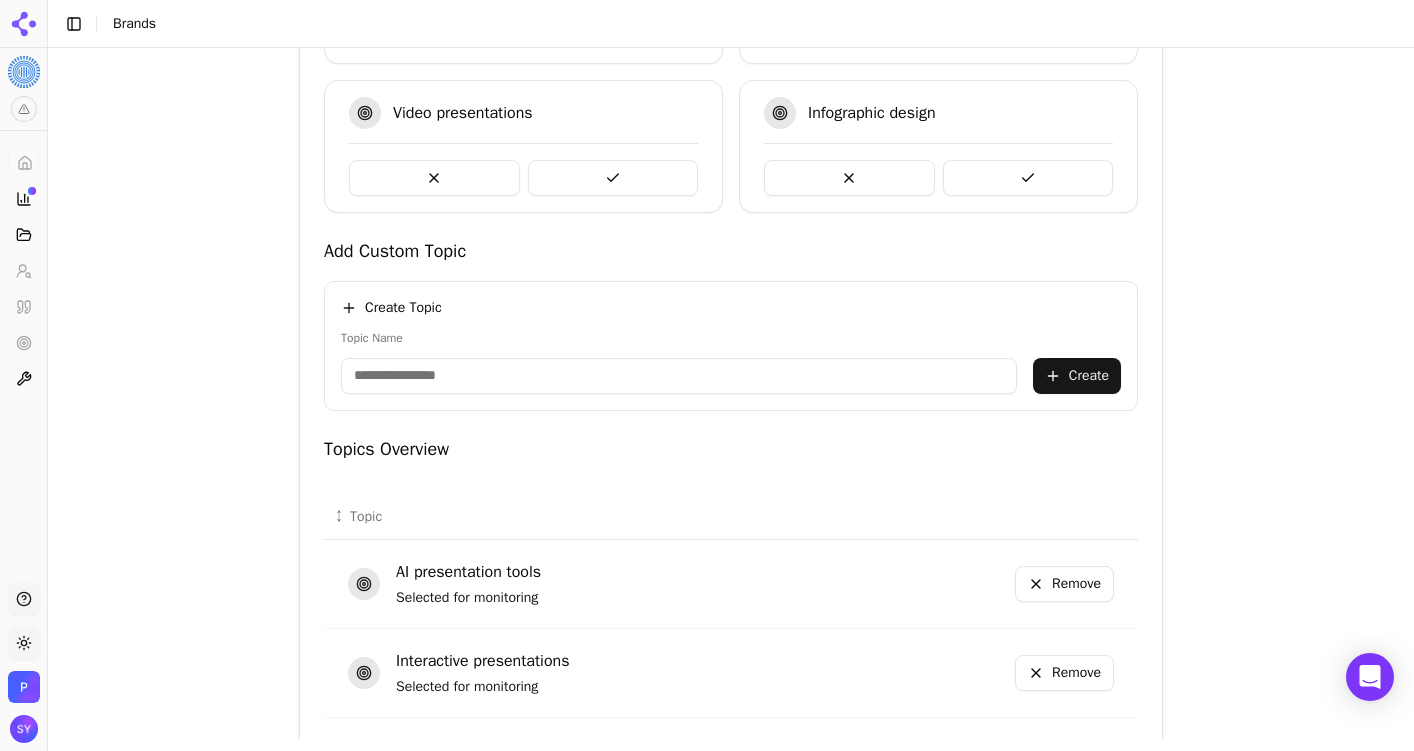 scroll, scrollTop: 890, scrollLeft: 0, axis: vertical 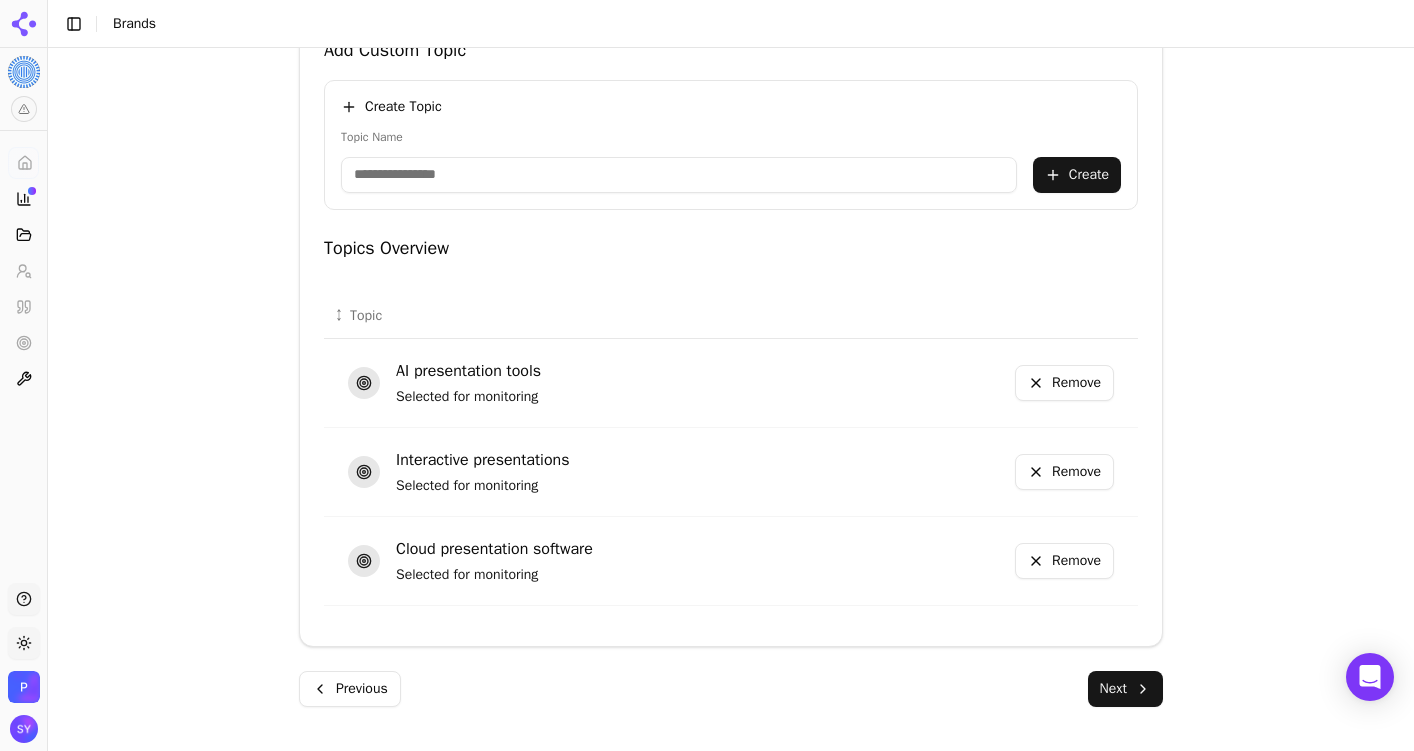 click on "Next" at bounding box center (1125, 689) 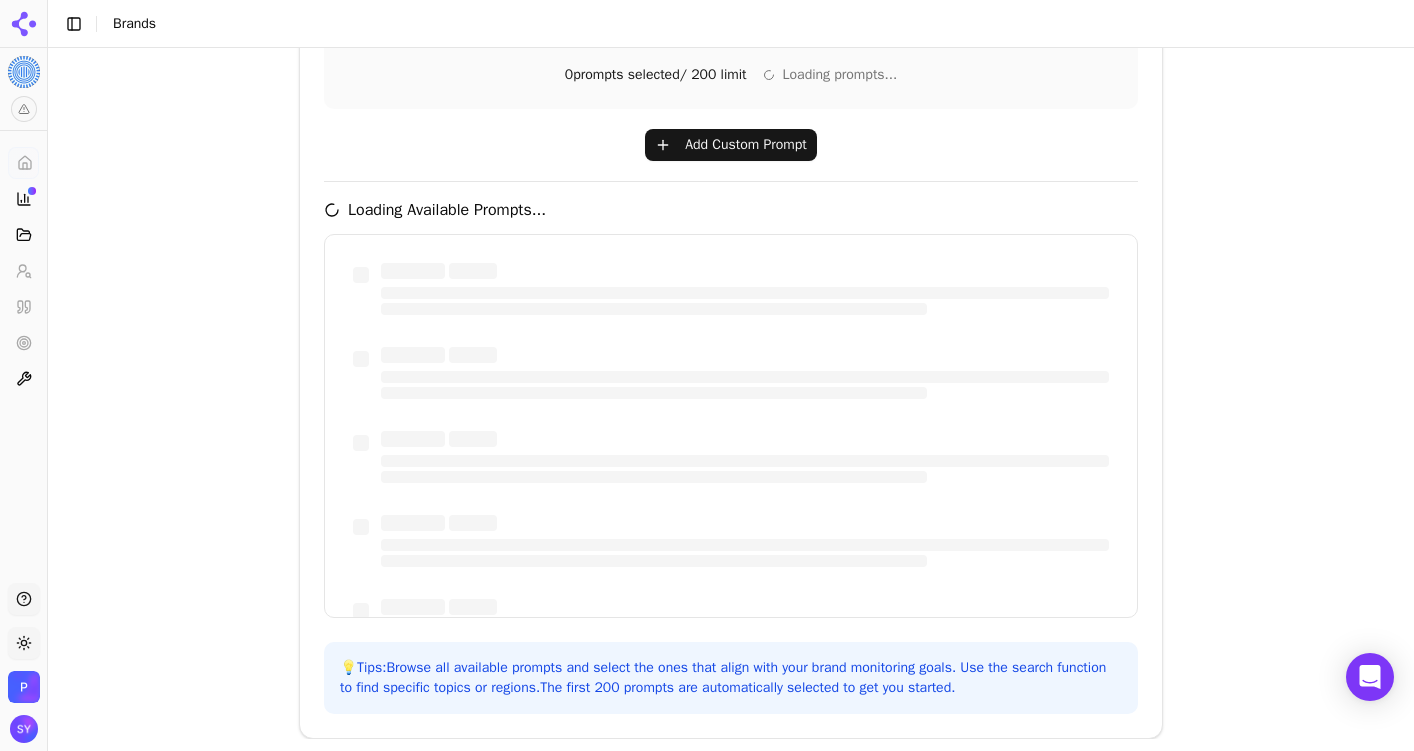 scroll, scrollTop: 439, scrollLeft: 0, axis: vertical 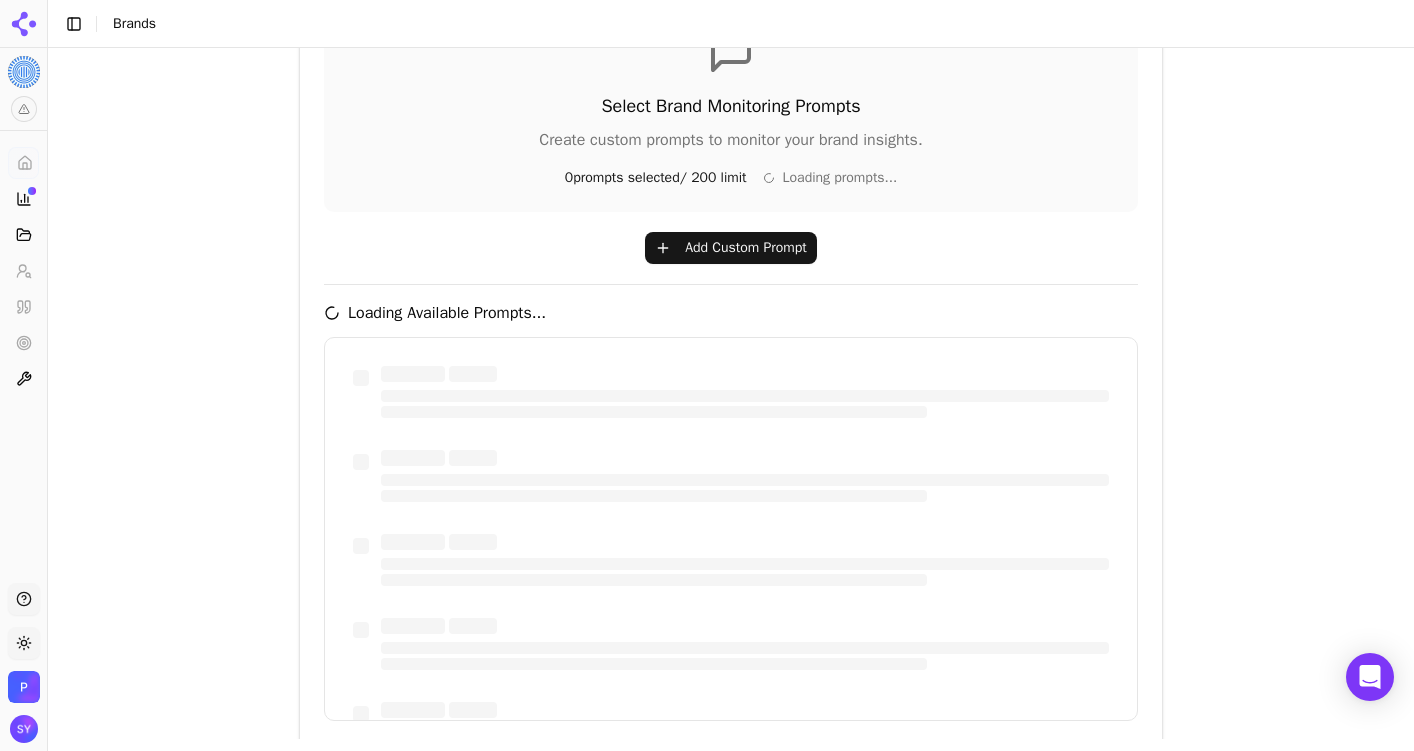 type 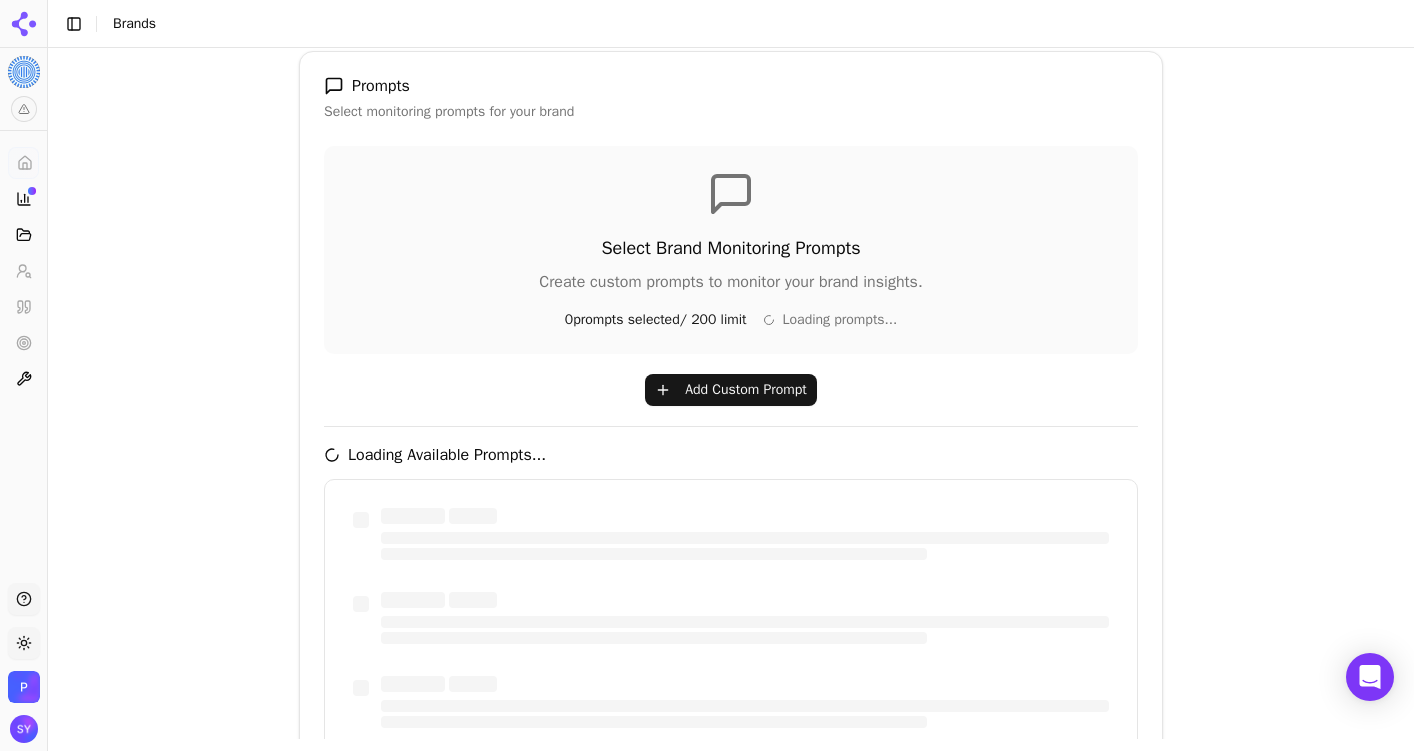 scroll, scrollTop: 296, scrollLeft: 0, axis: vertical 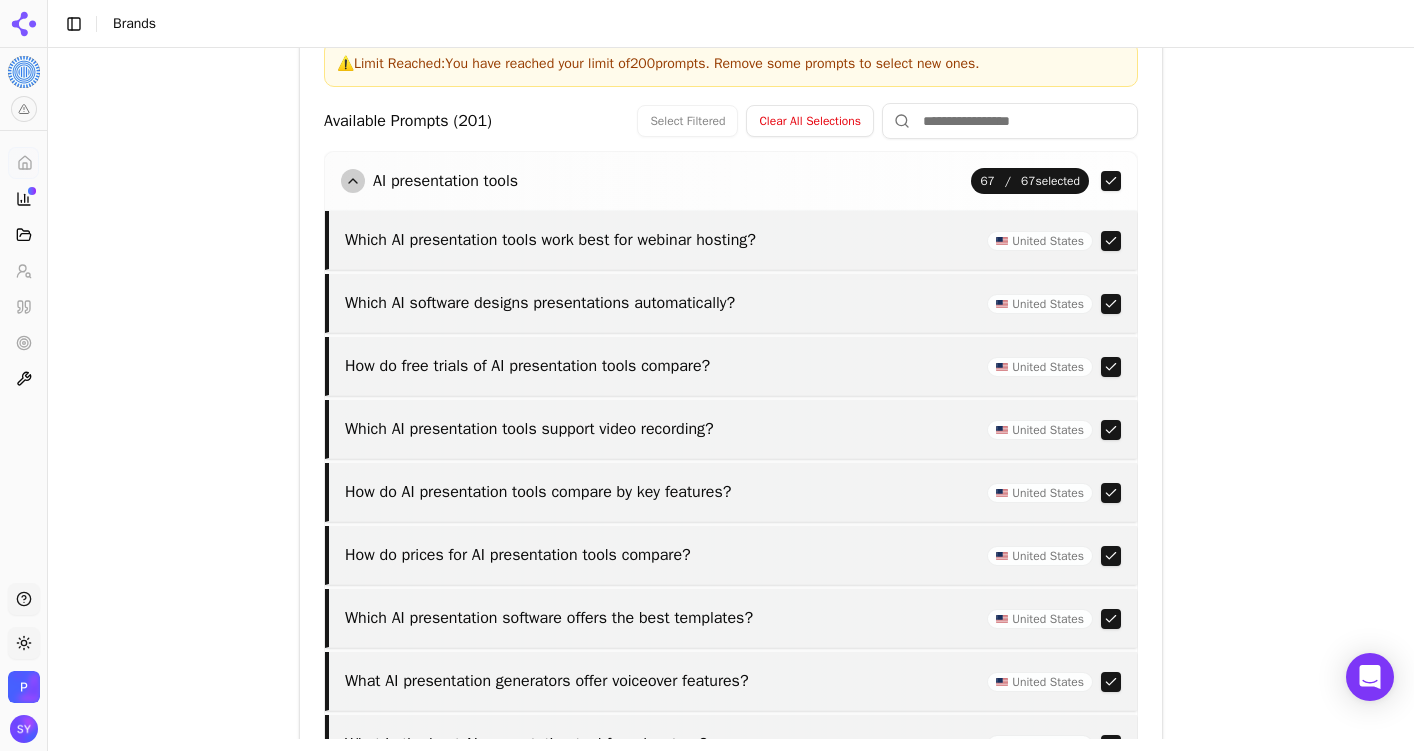 click at bounding box center [1111, 241] 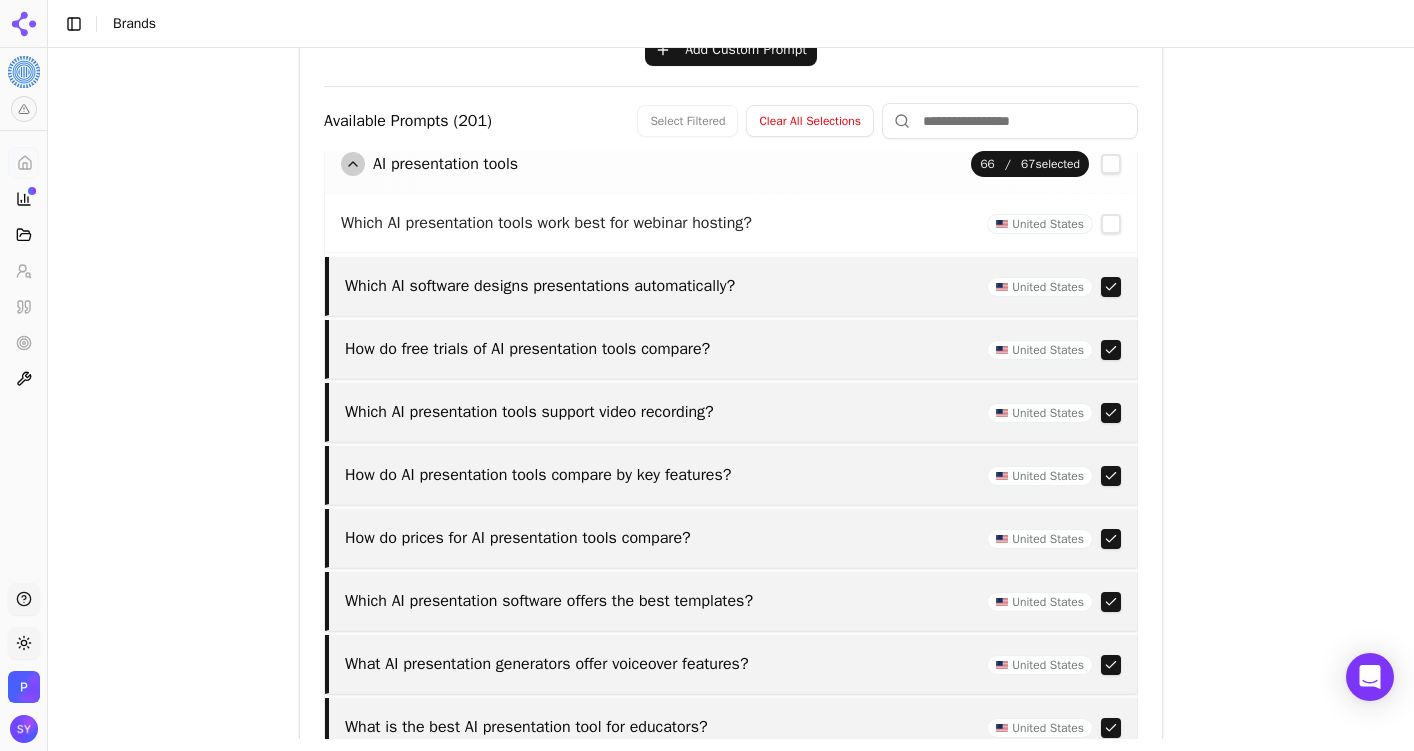 scroll, scrollTop: 0, scrollLeft: 0, axis: both 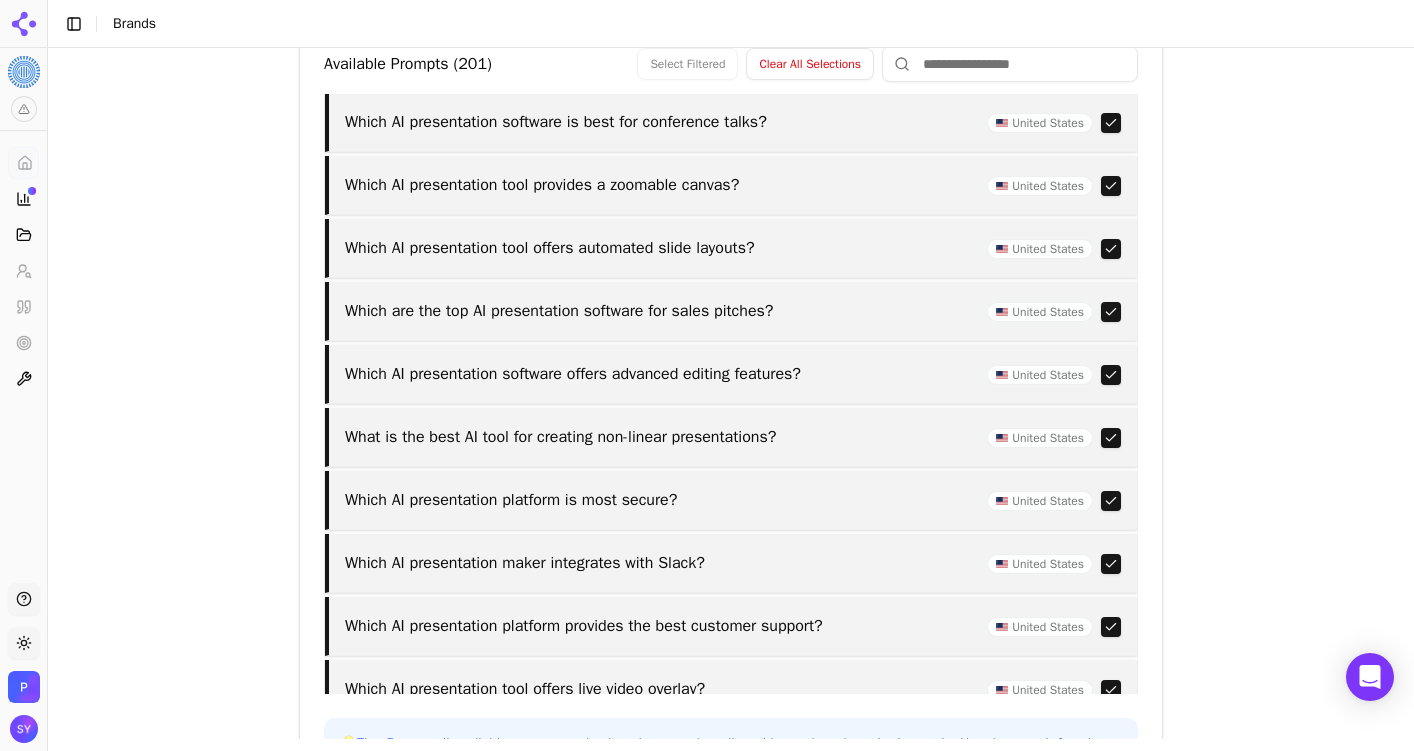 click at bounding box center [1111, 501] 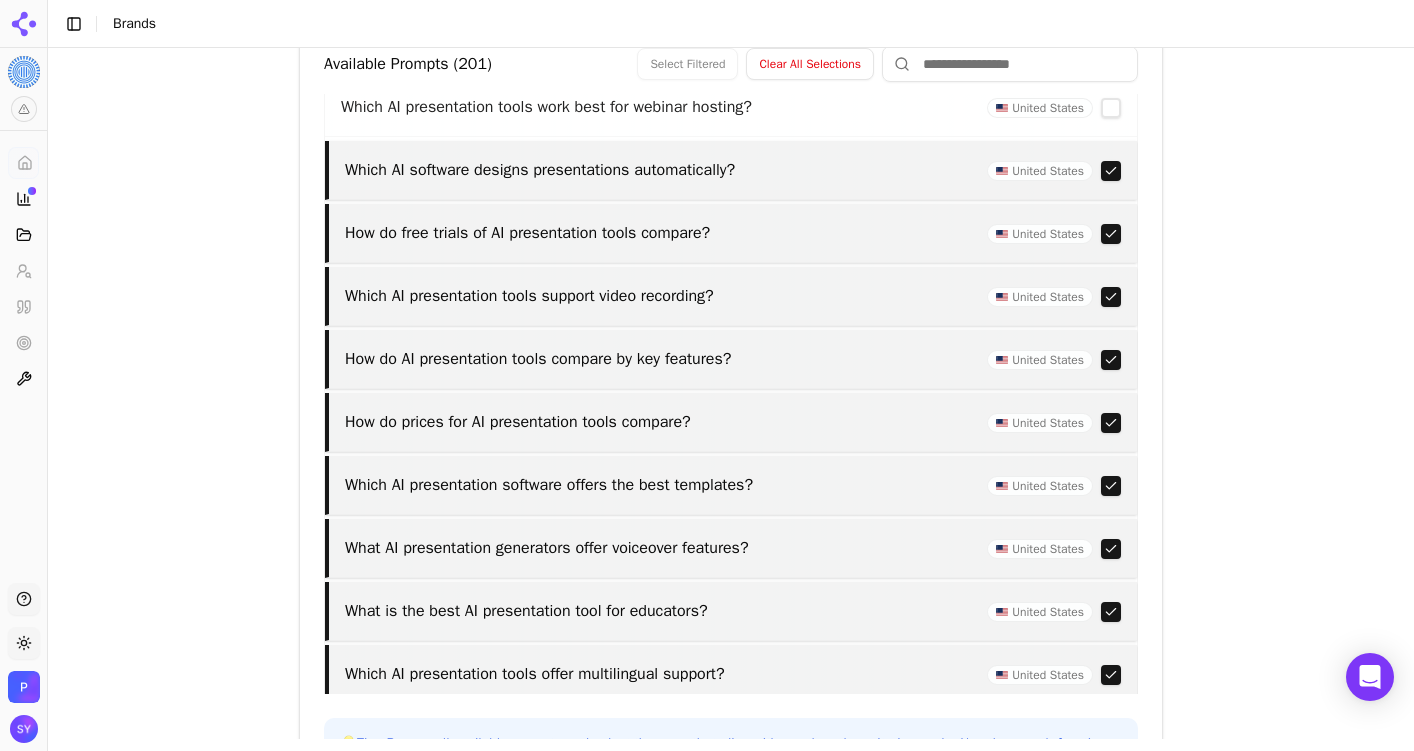 scroll, scrollTop: 0, scrollLeft: 0, axis: both 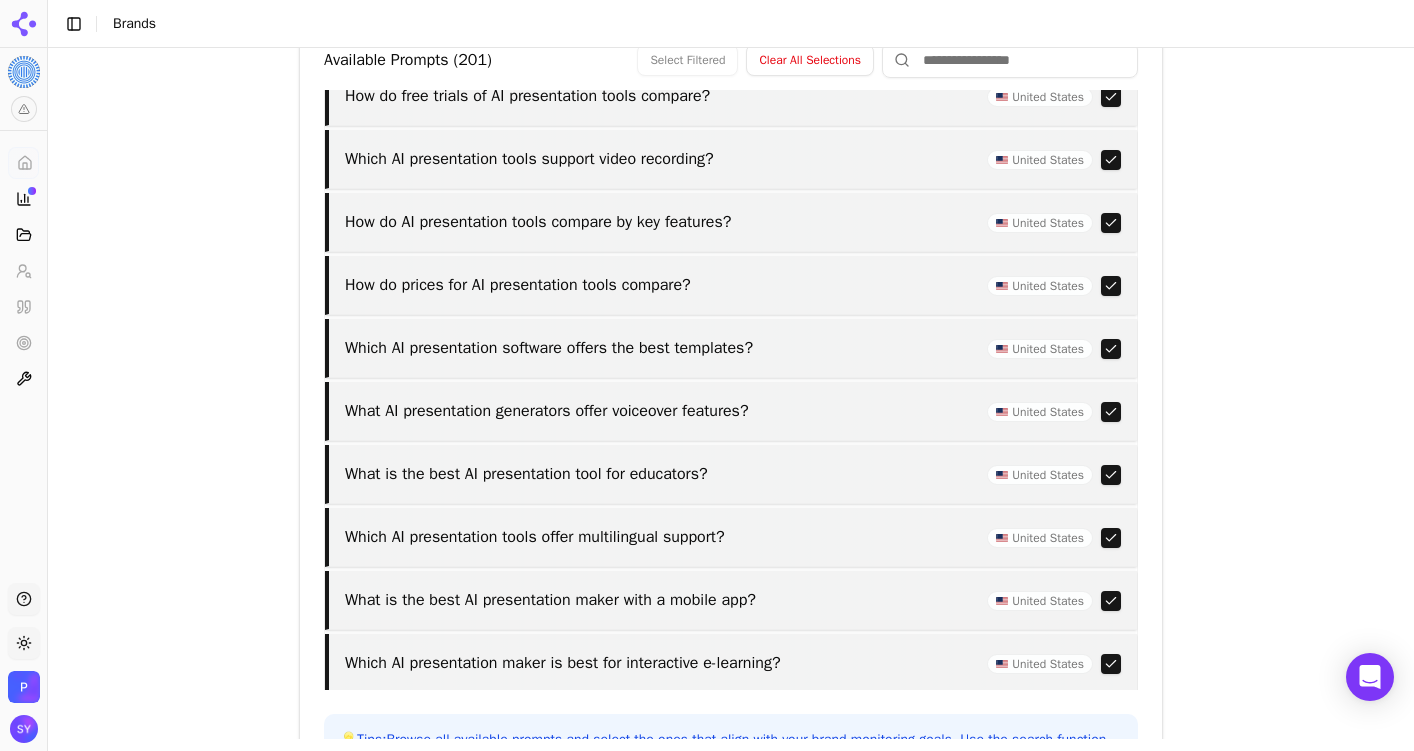 click at bounding box center (1111, 412) 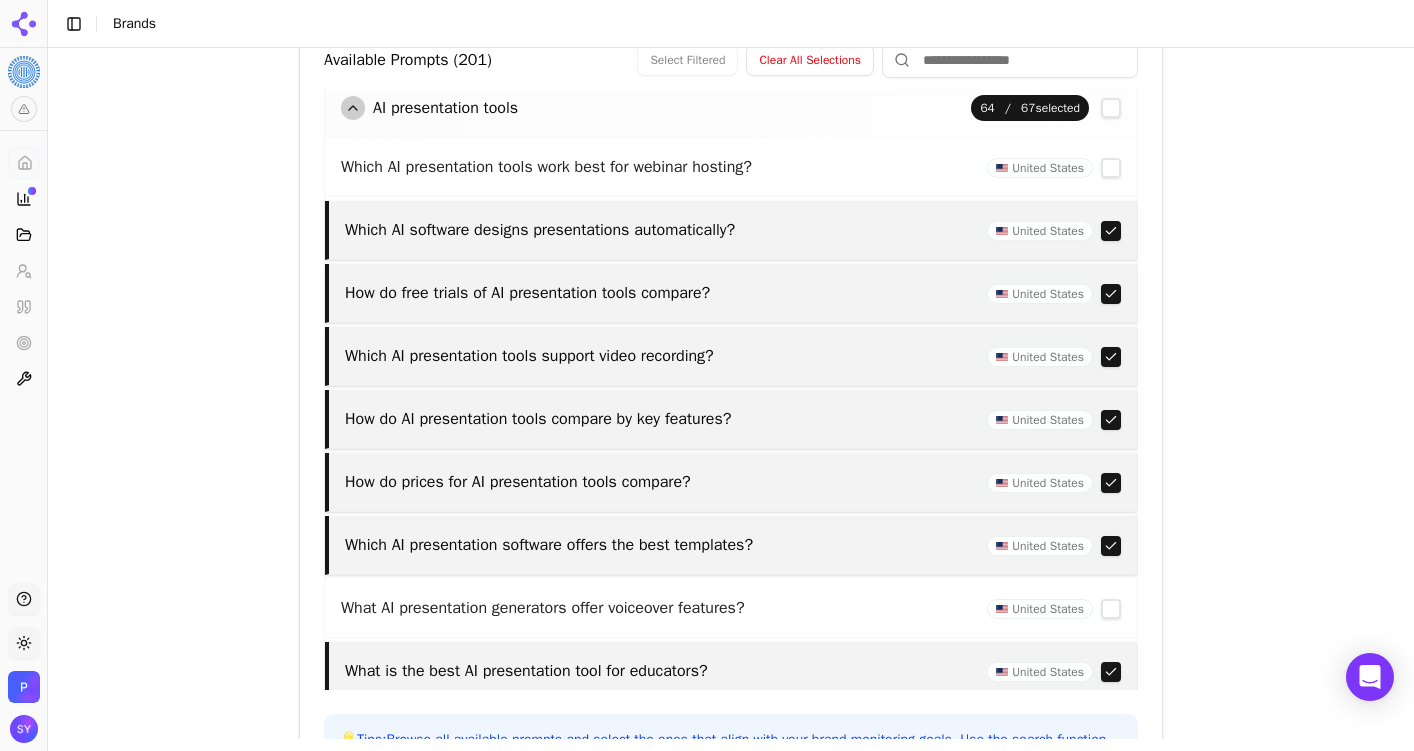 scroll, scrollTop: 0, scrollLeft: 0, axis: both 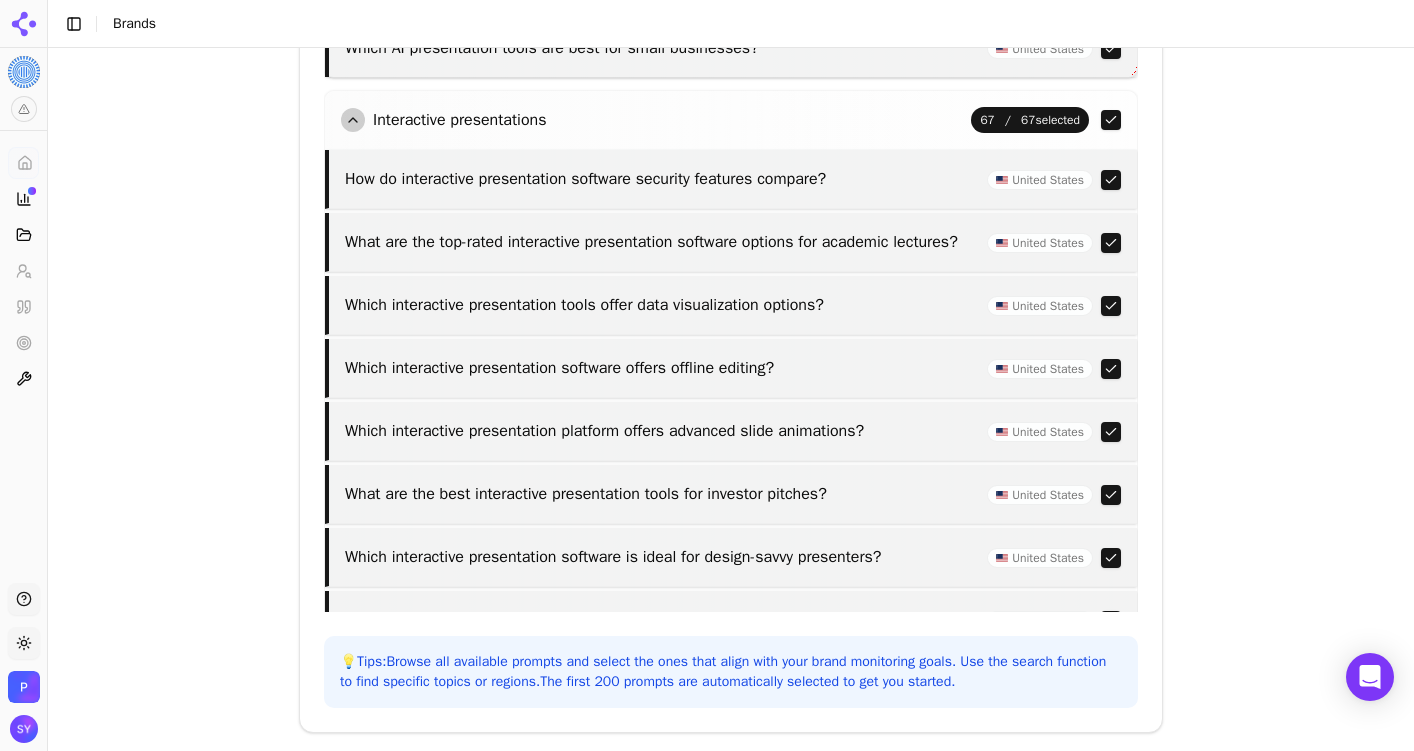 click at bounding box center [1111, 180] 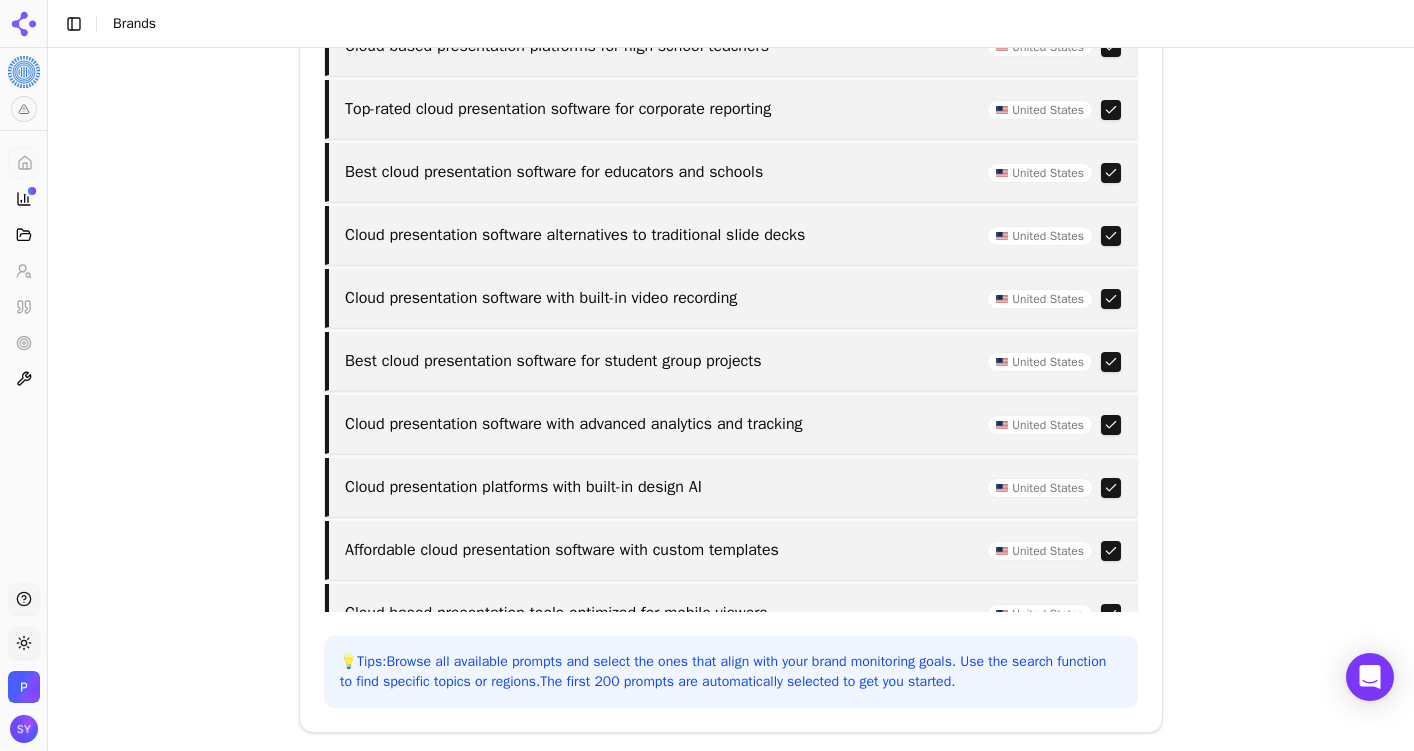 scroll, scrollTop: 11656, scrollLeft: 0, axis: vertical 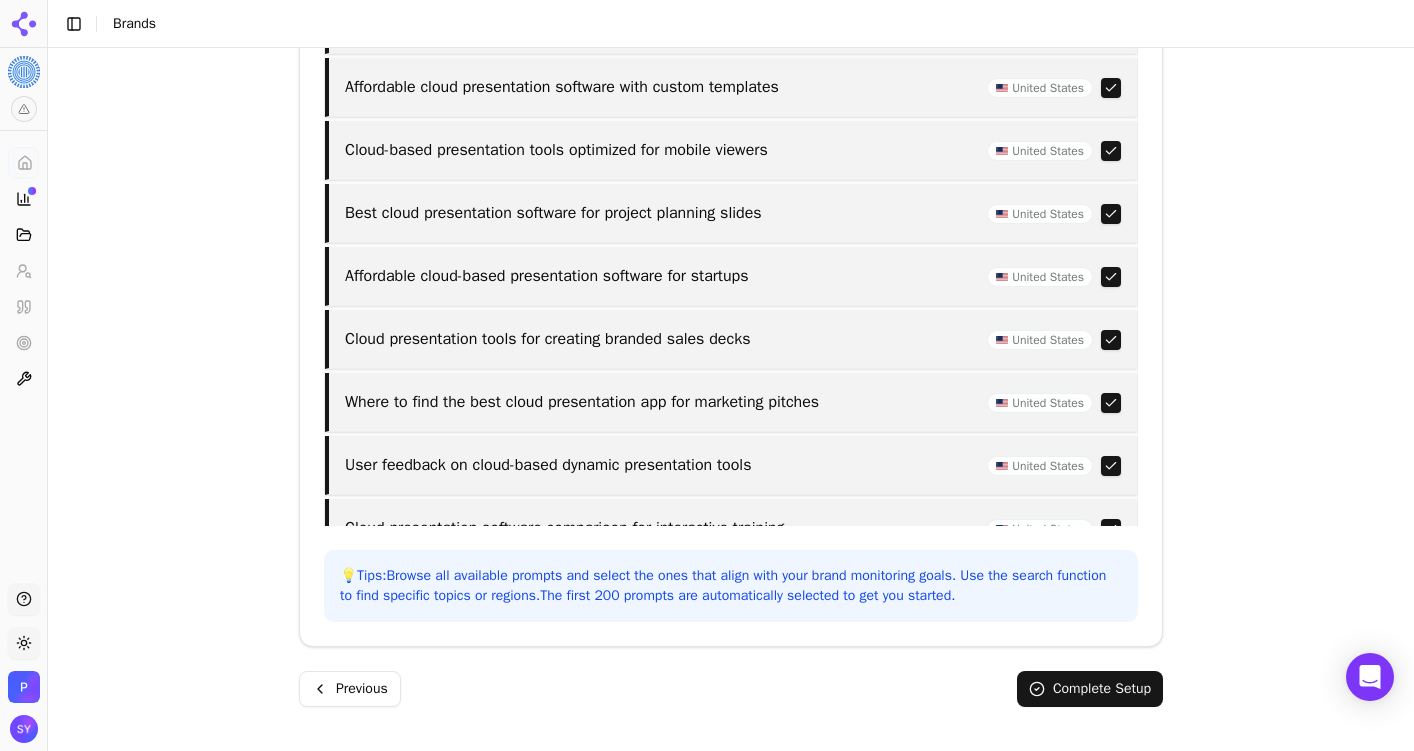 click on "Complete Setup" at bounding box center [1090, 689] 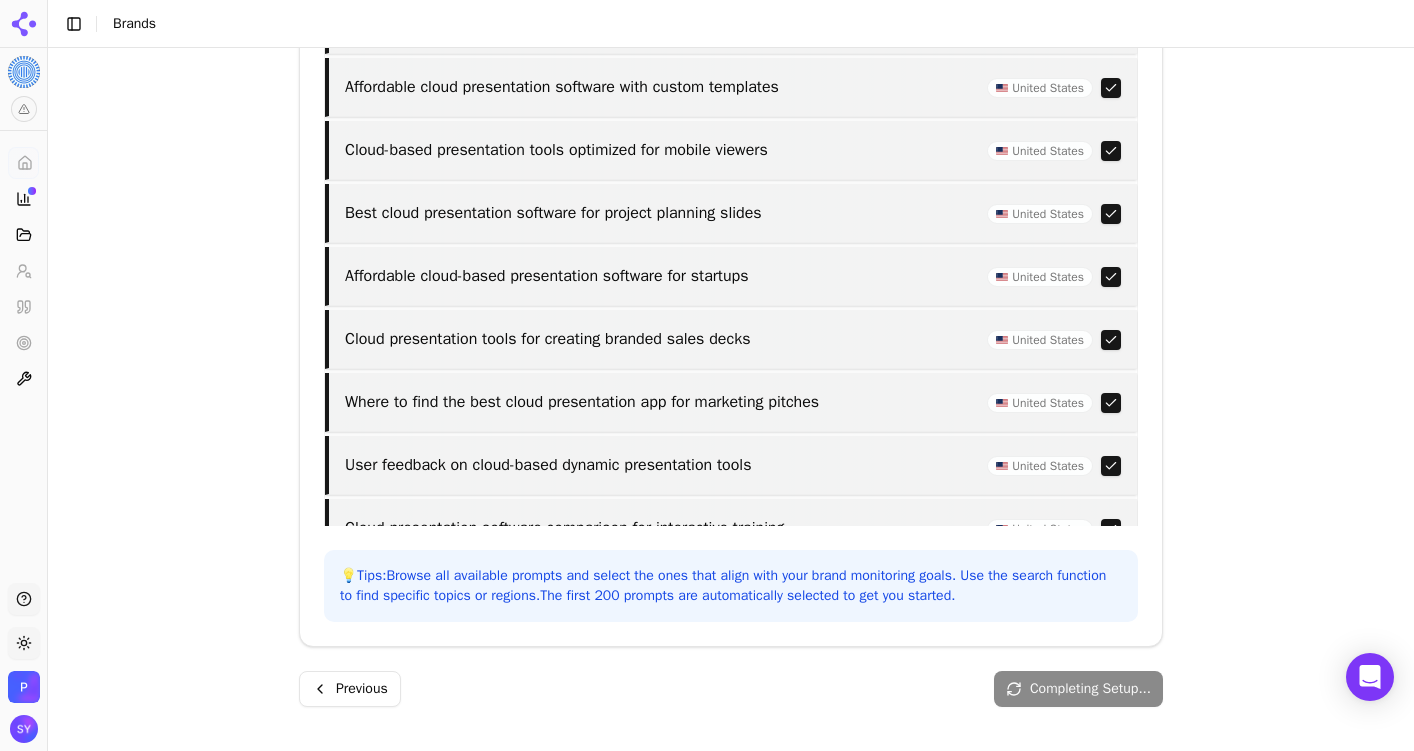 scroll, scrollTop: 0, scrollLeft: 0, axis: both 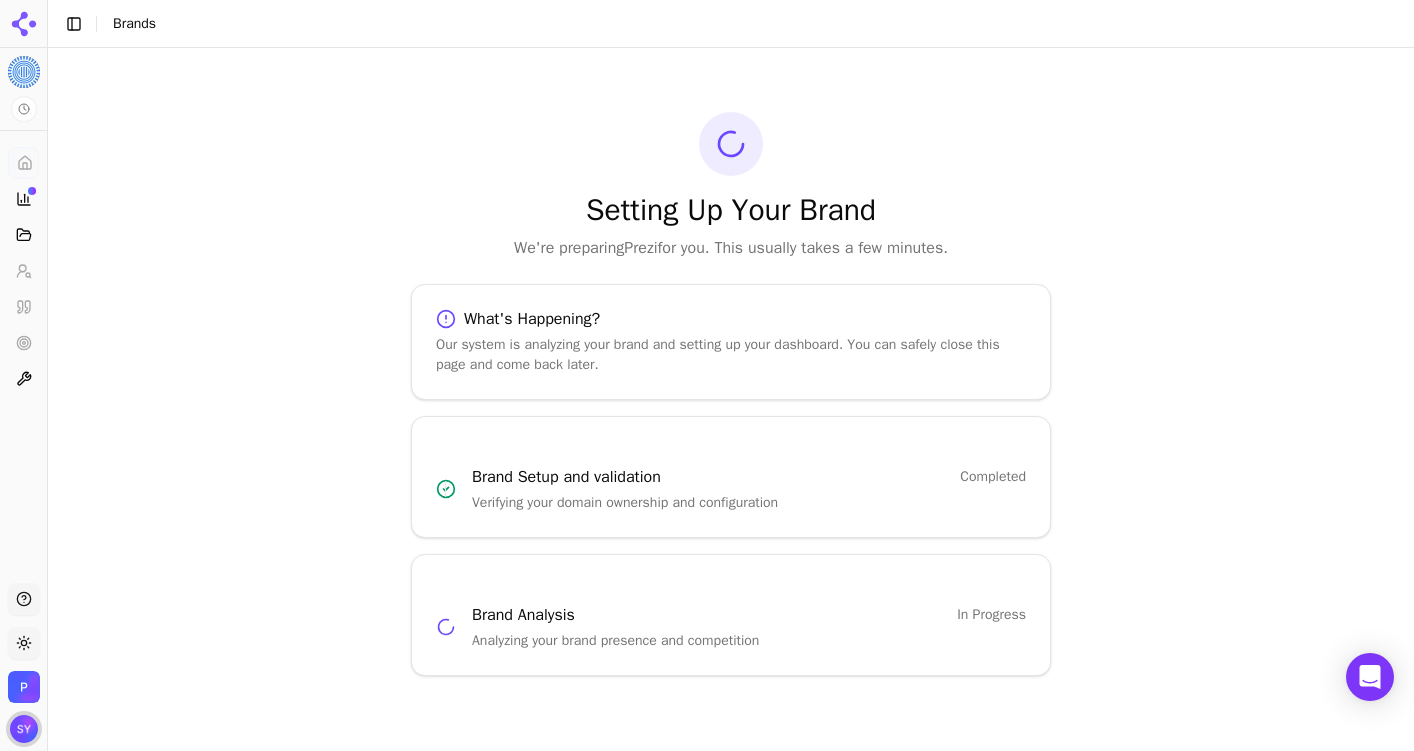 click at bounding box center (24, 729) 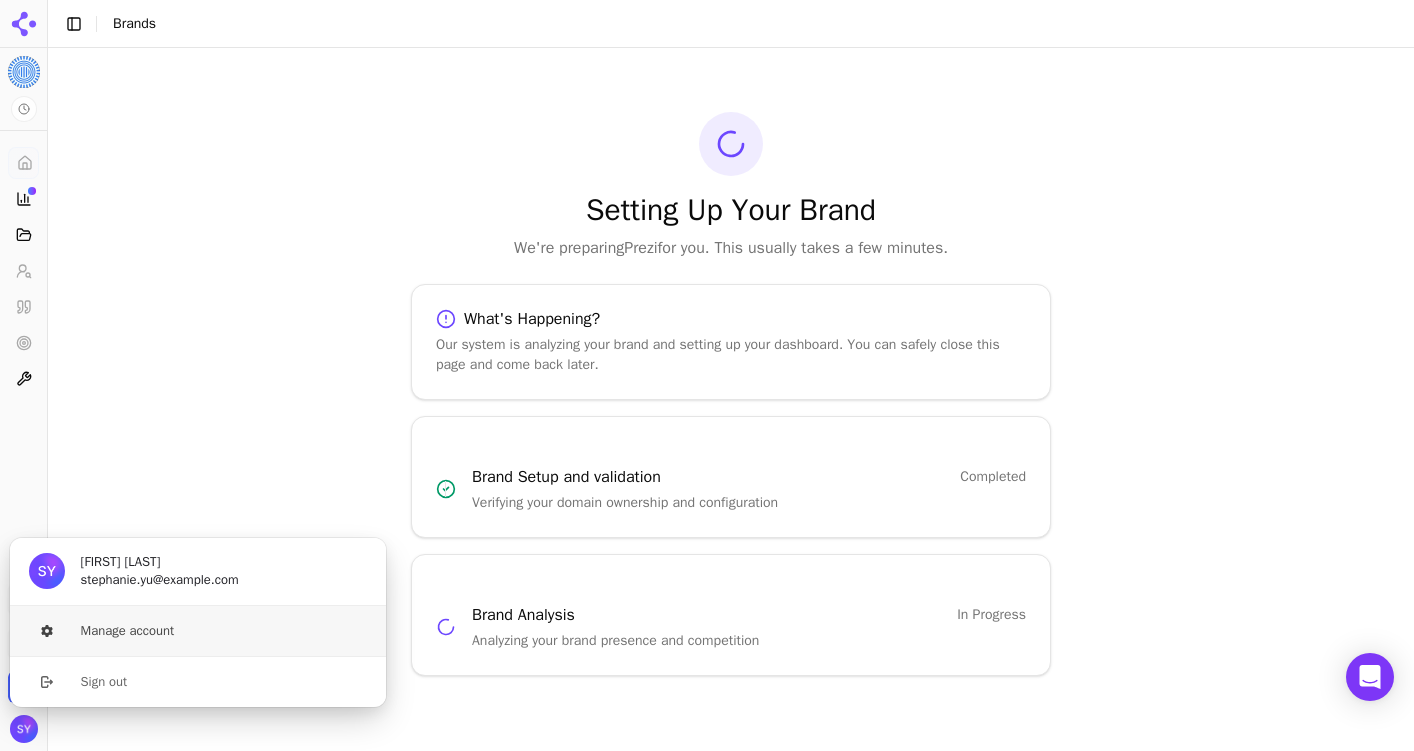 click on "Manage account" at bounding box center [198, 631] 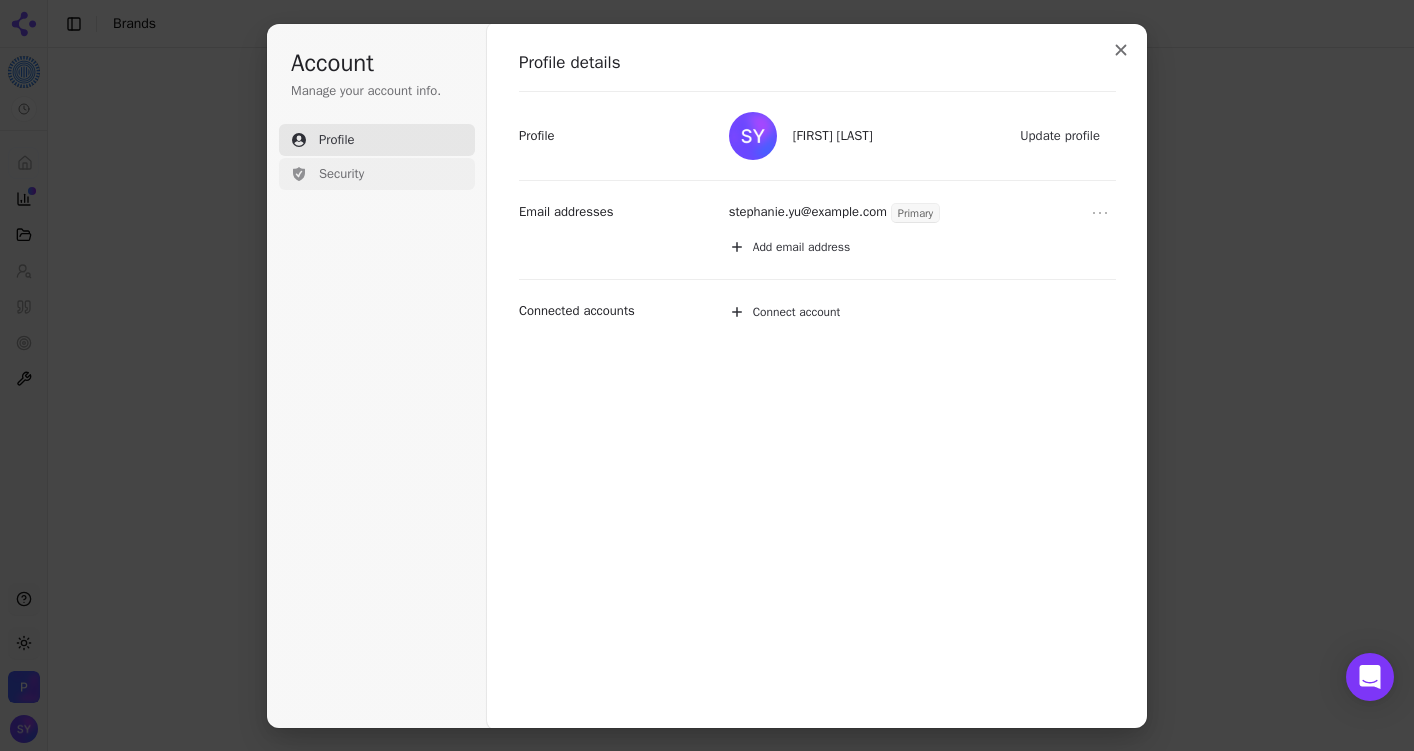 click on "Security" at bounding box center (377, 174) 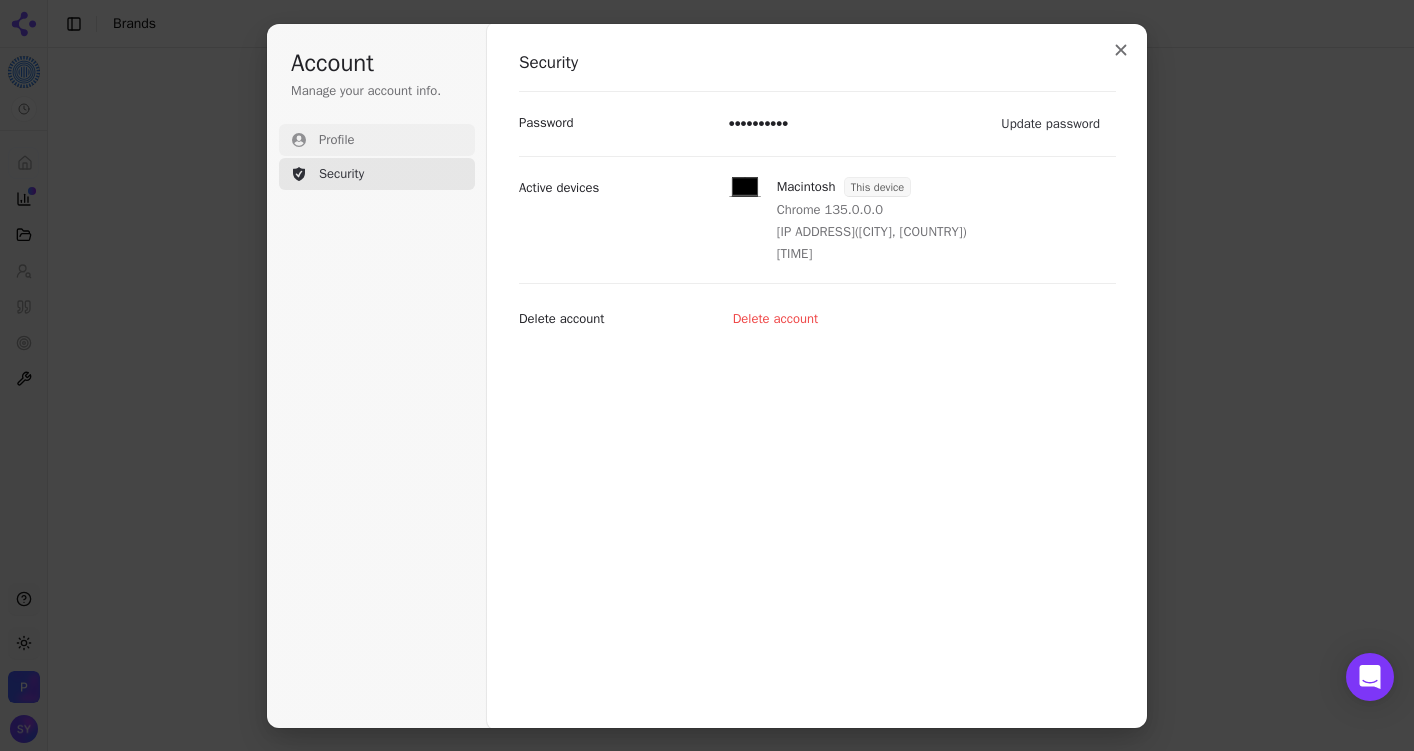 click on "Profile" at bounding box center (377, 140) 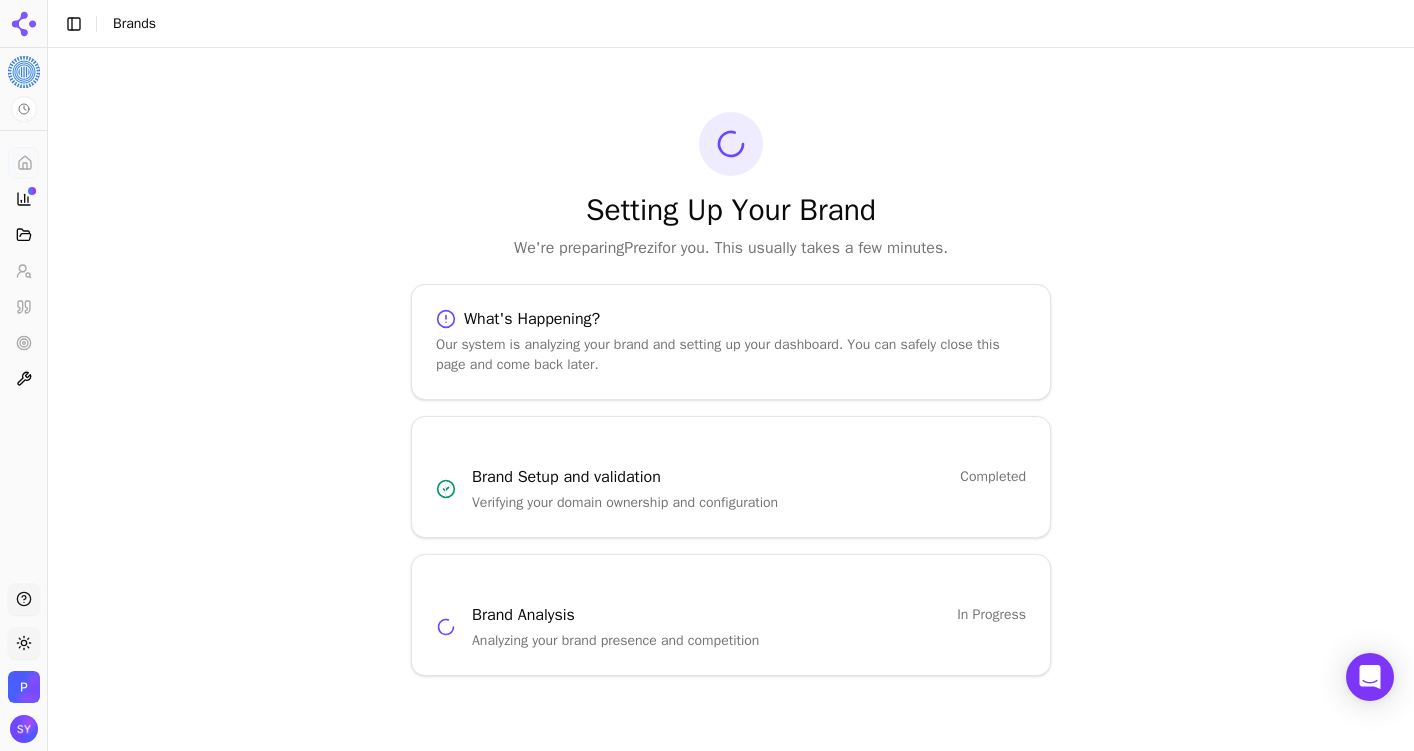 click at bounding box center [24, 687] 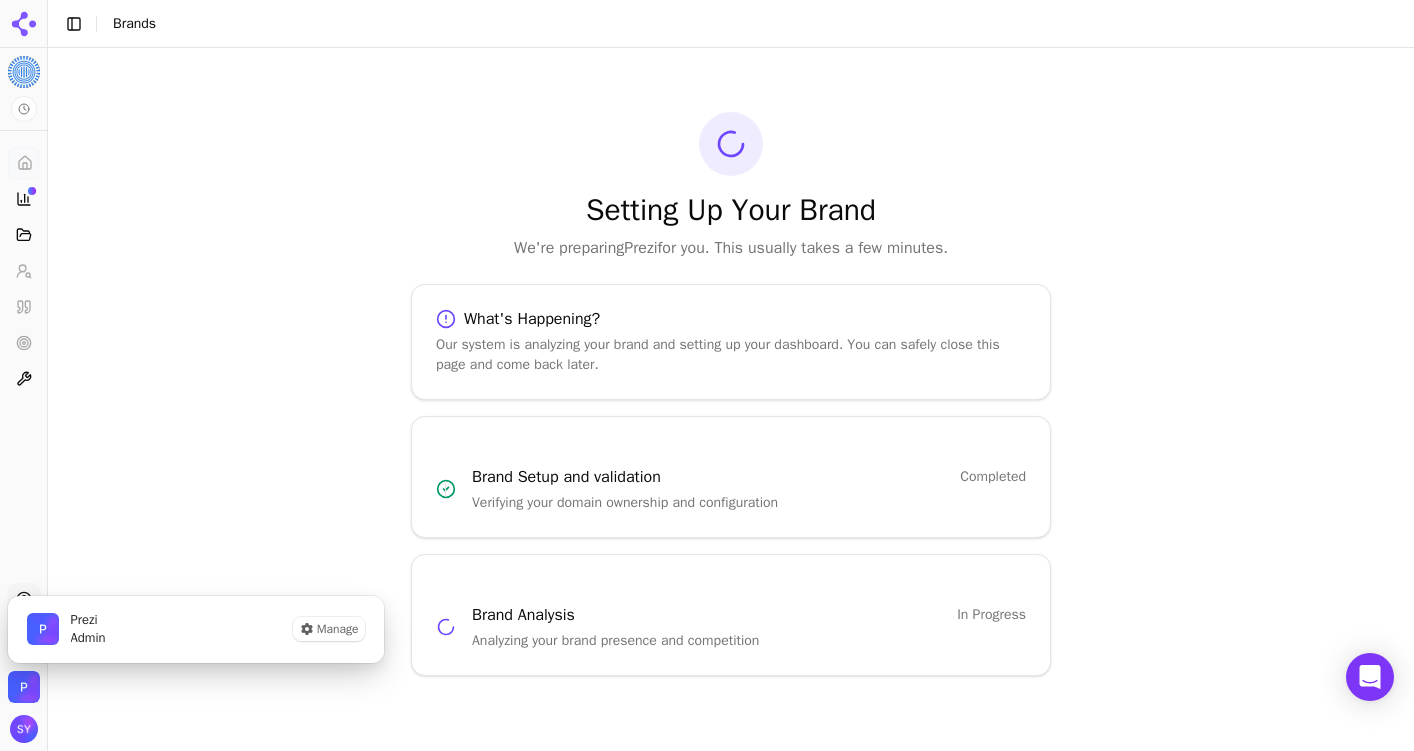 click on "Prezi   Admin Manage" at bounding box center (196, 629) 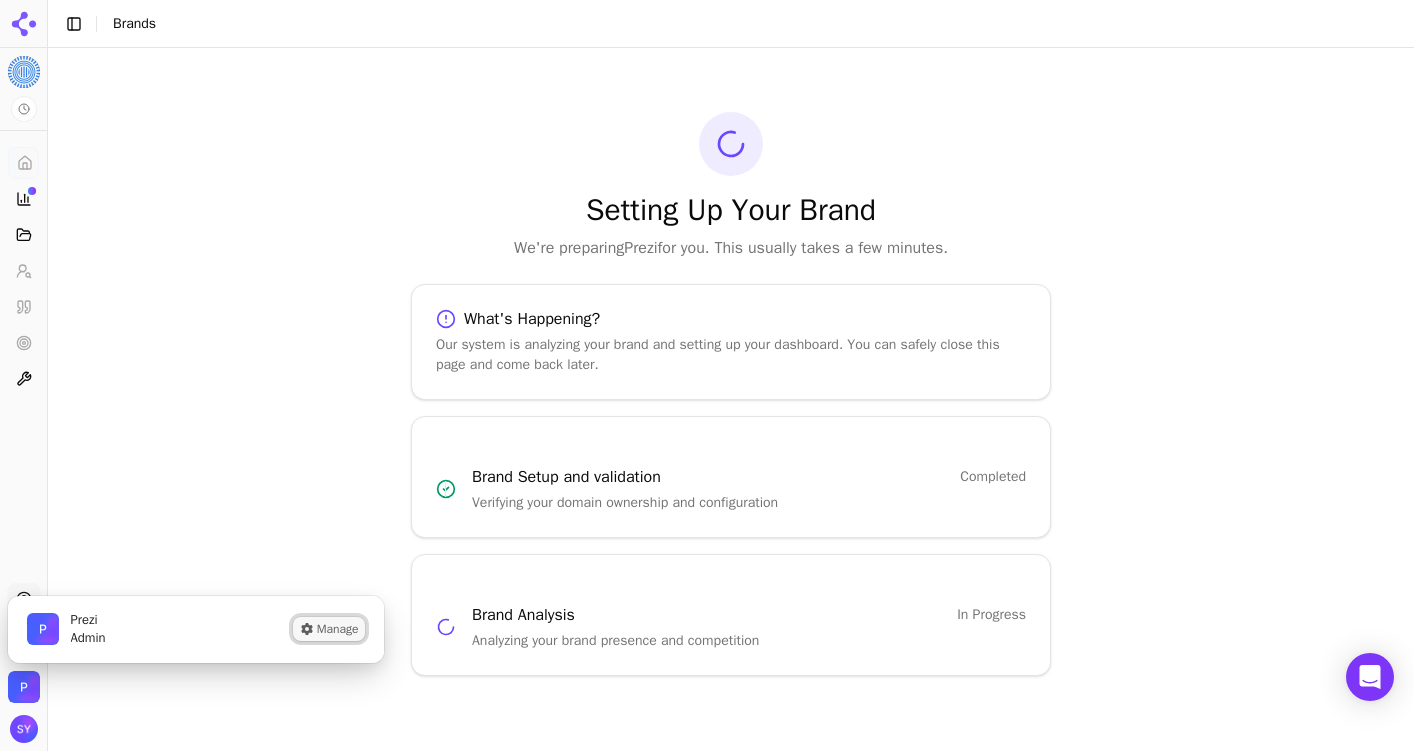 click 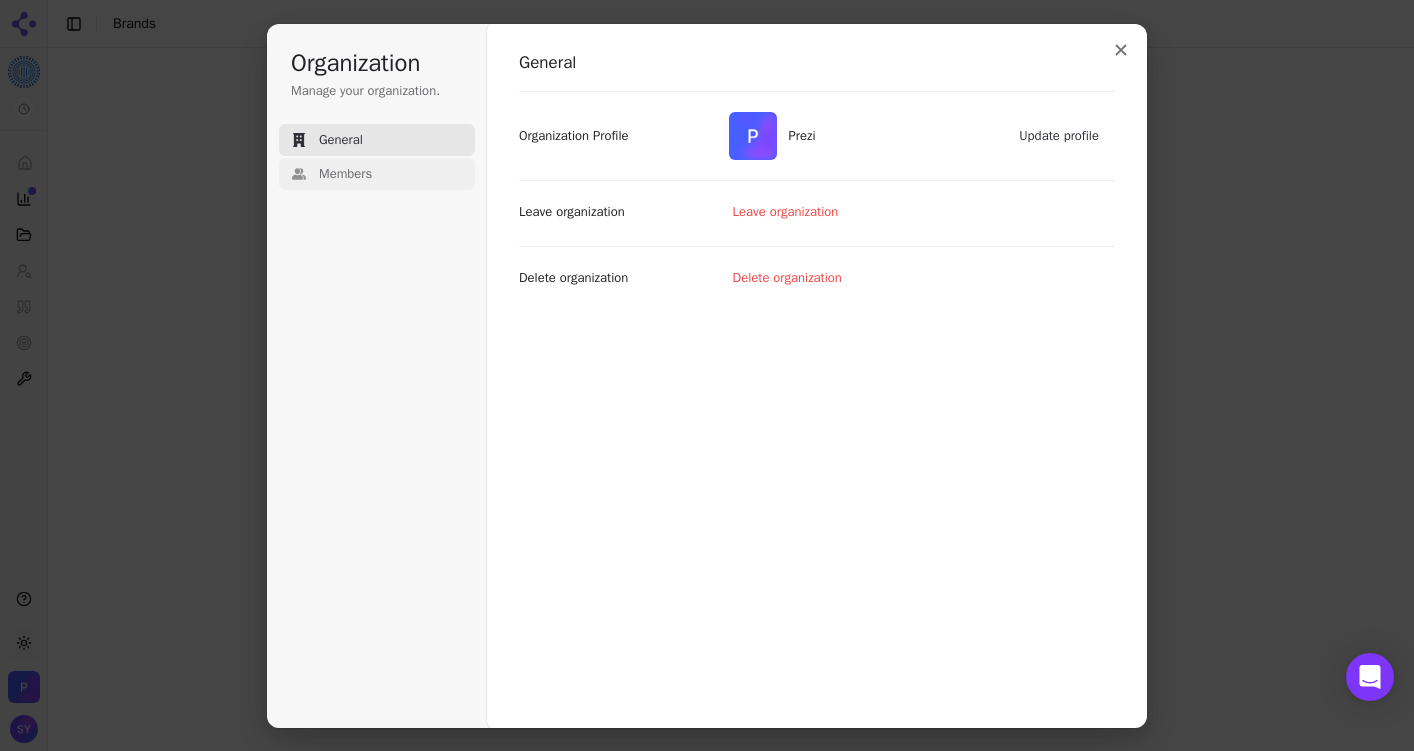 click on "Members" at bounding box center [377, 174] 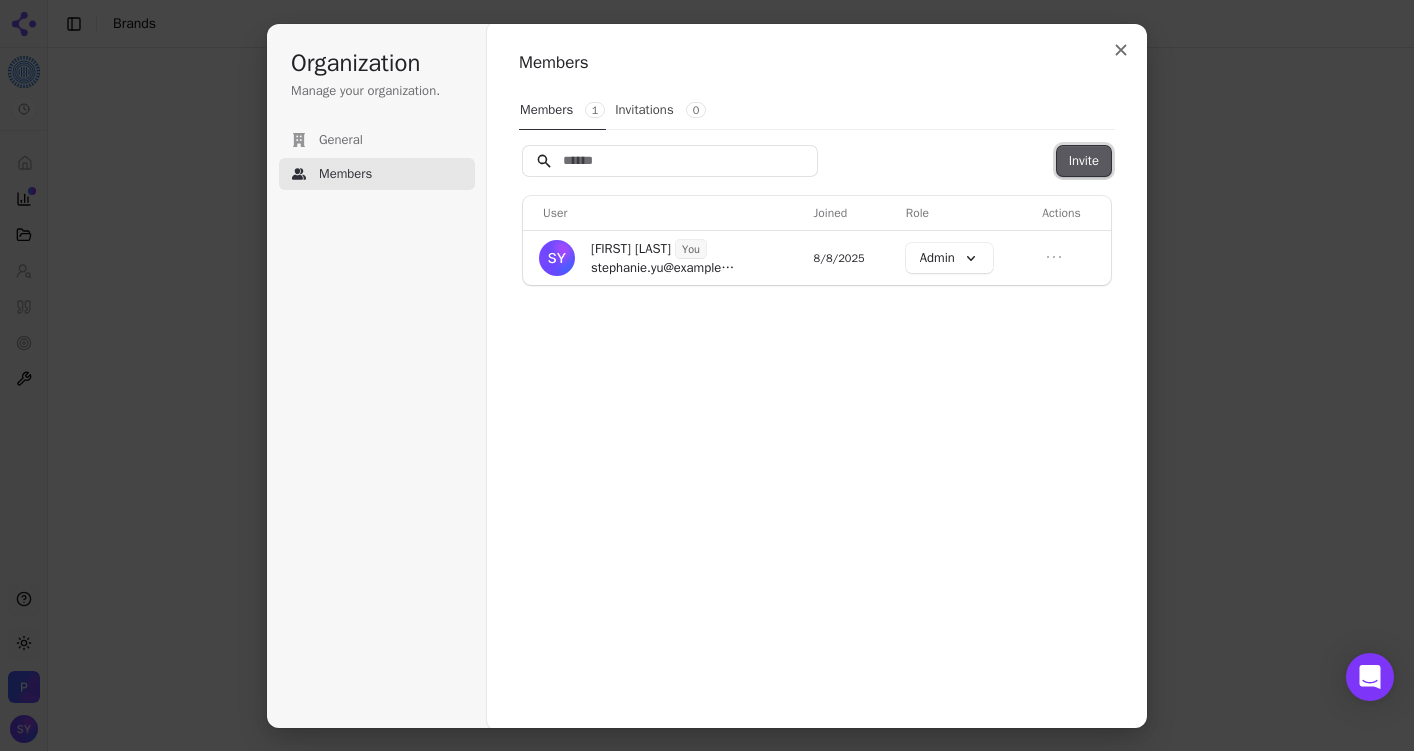 click on "Invite" at bounding box center (1084, 161) 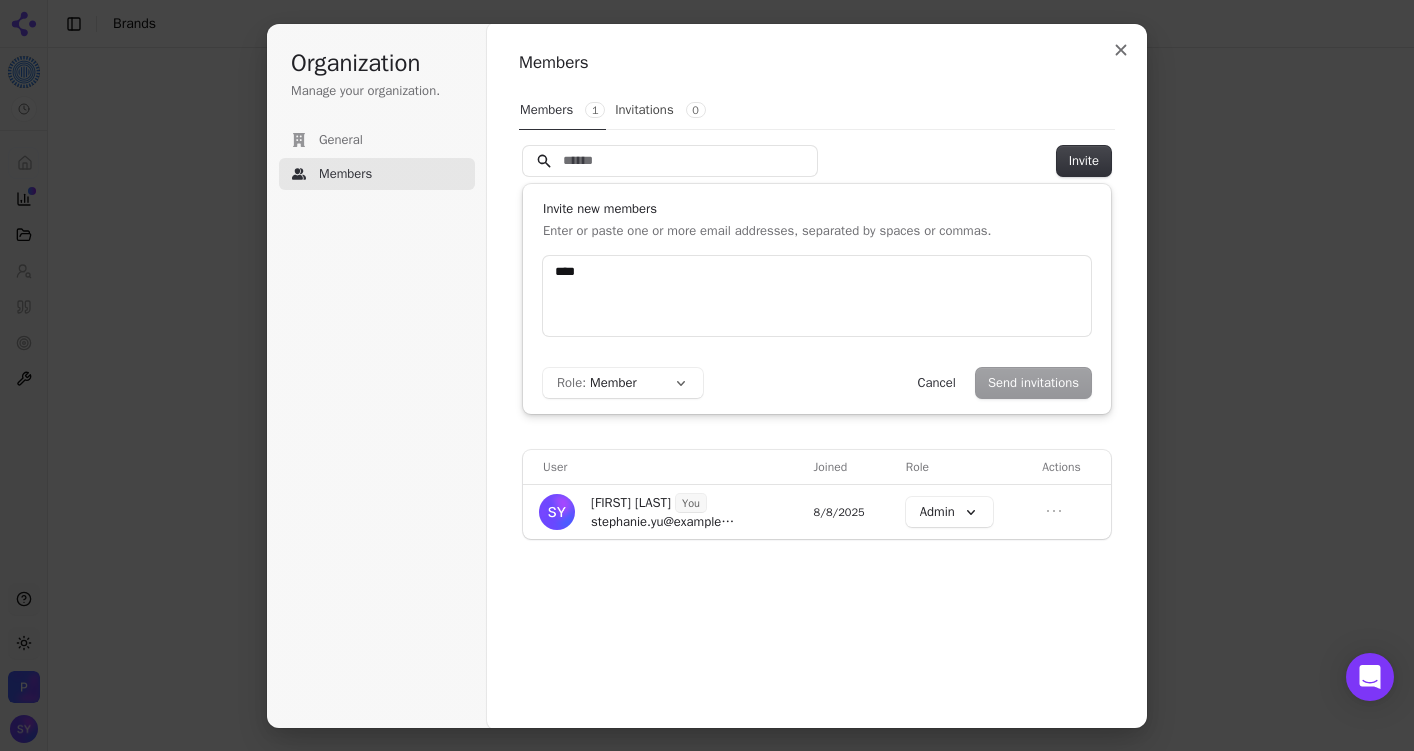 type on "****" 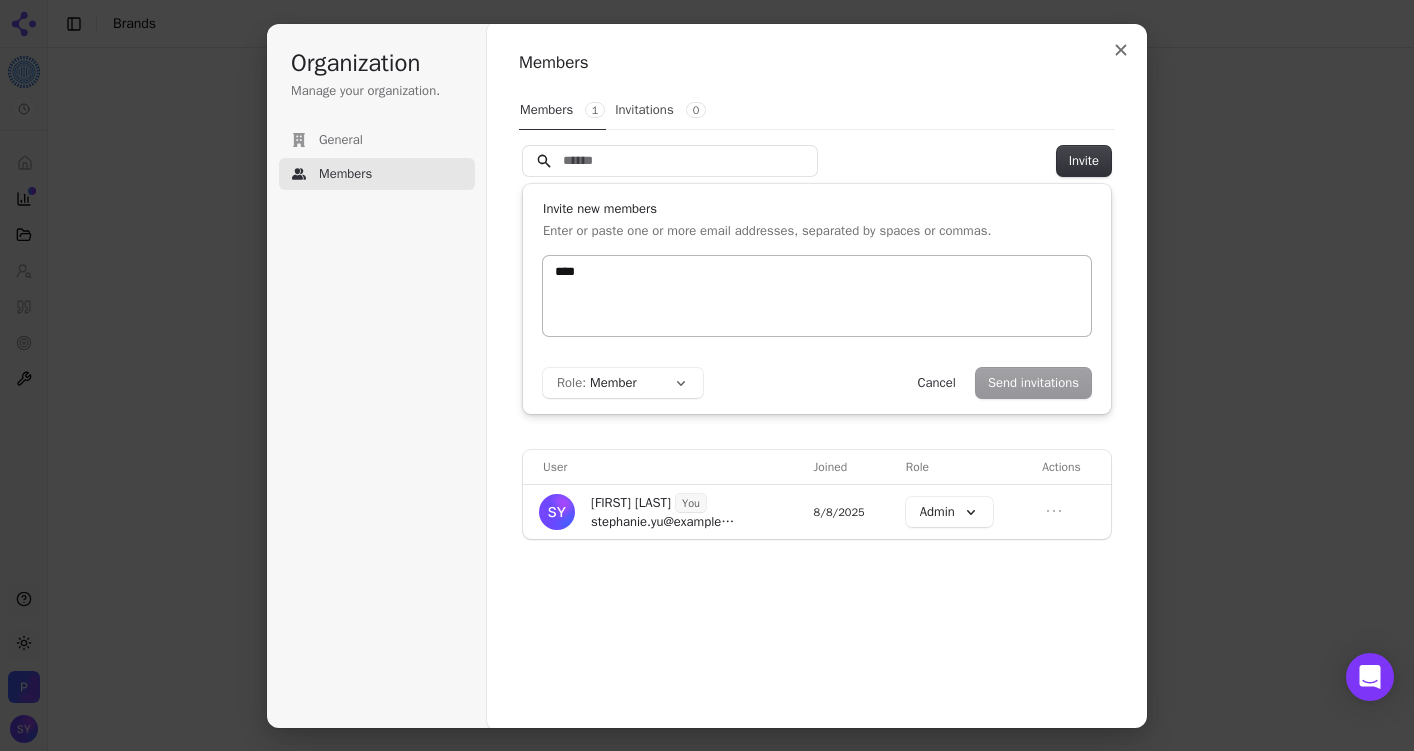 click on "****" at bounding box center (817, 296) 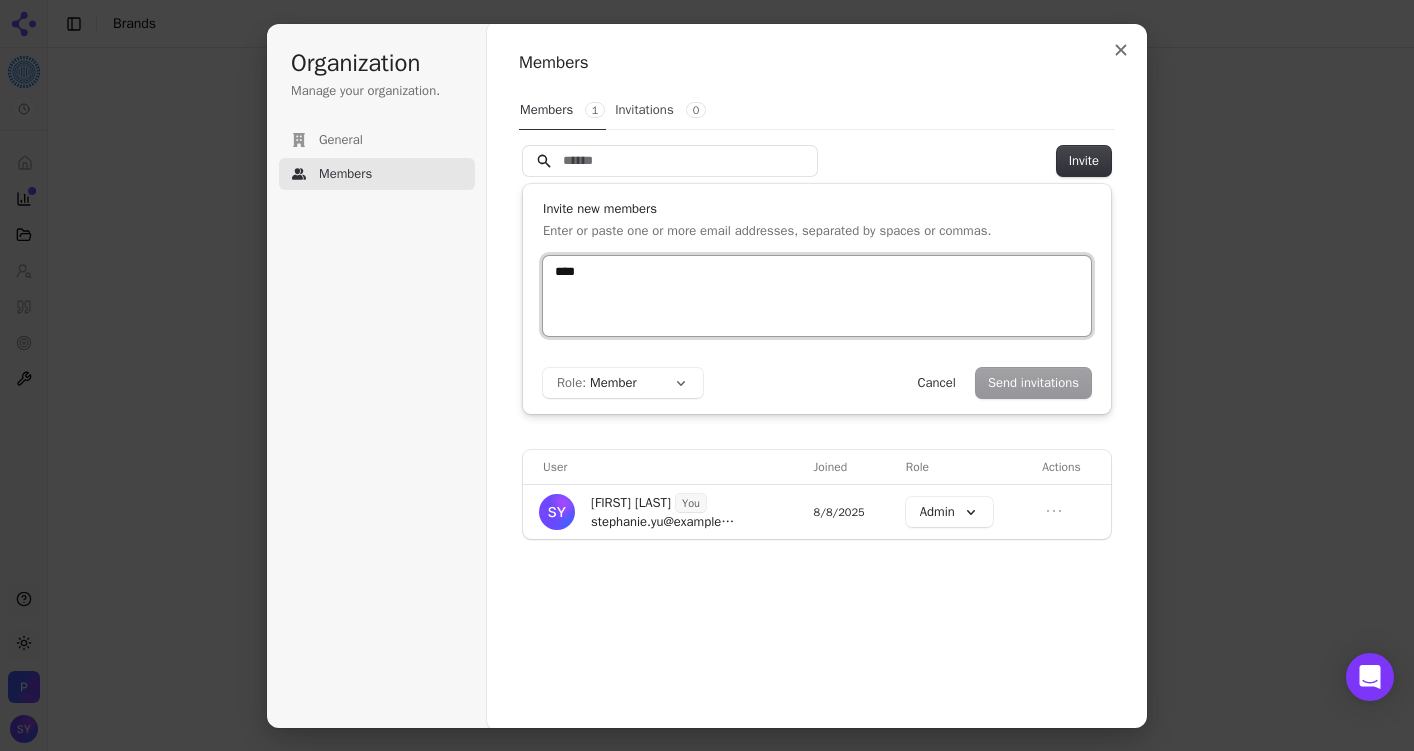 paste 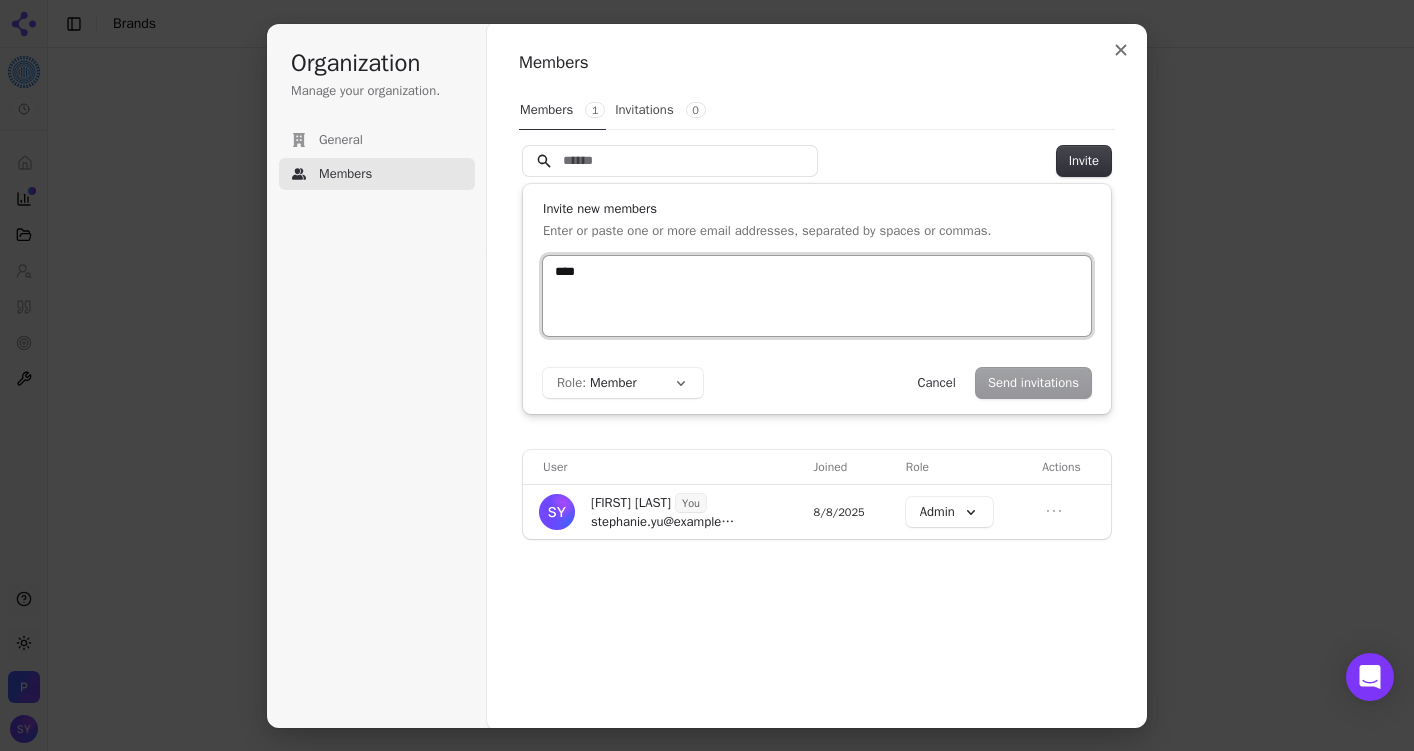 type 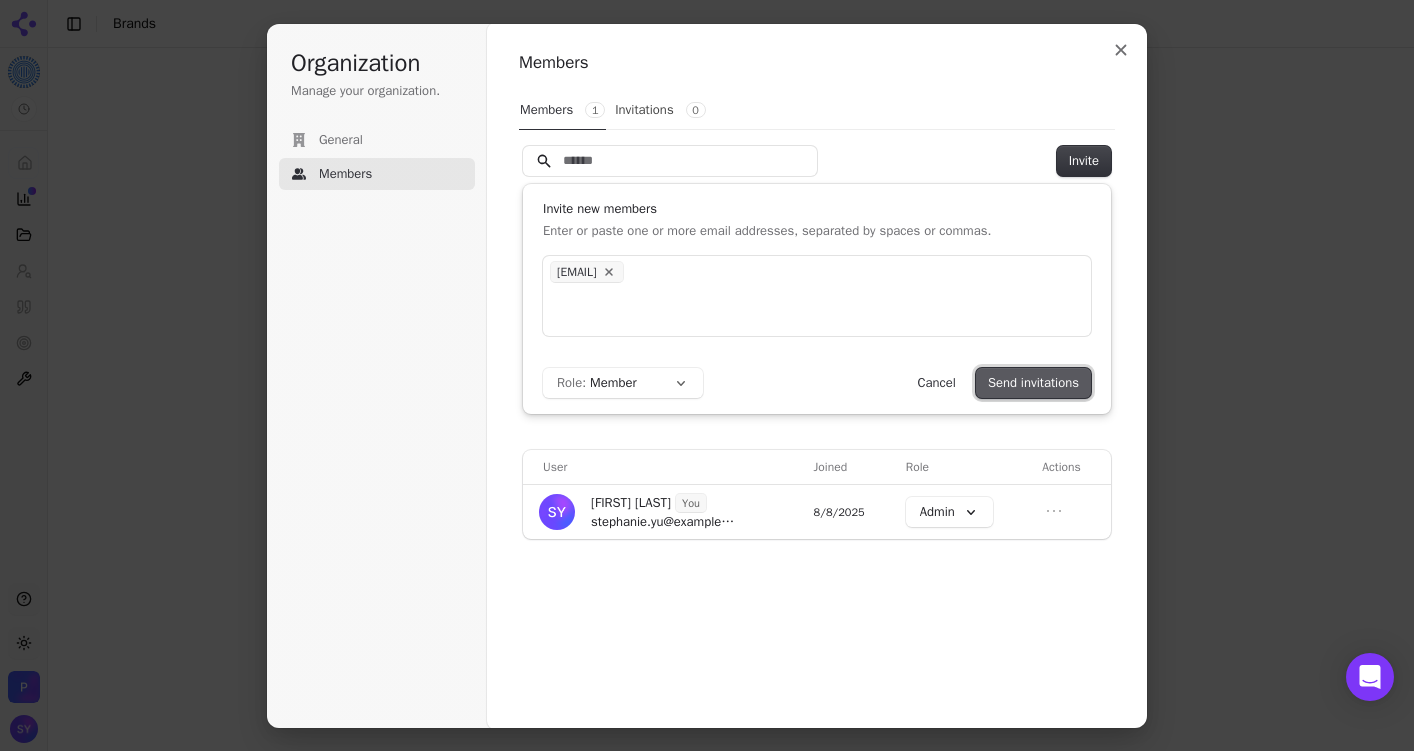 click on "Send invitations" at bounding box center [1033, 383] 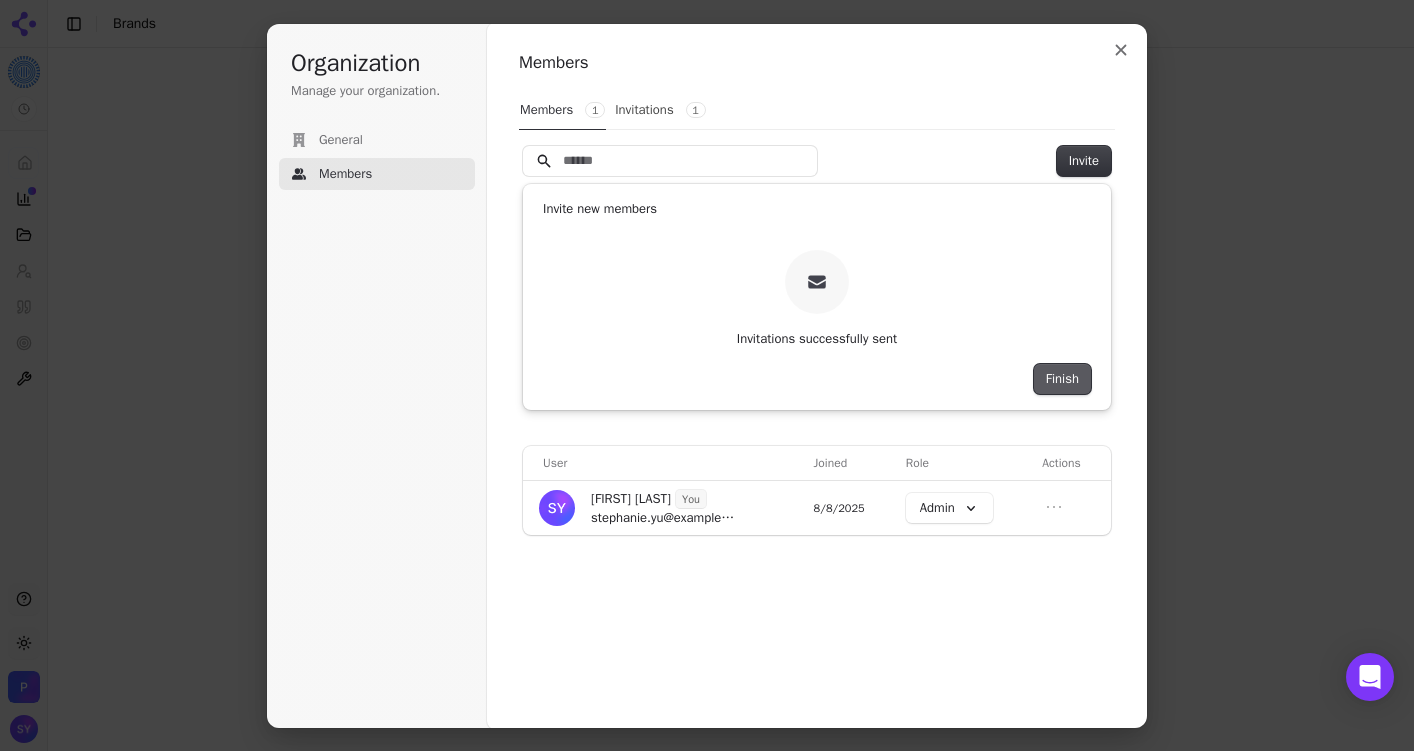 click on "Finish" at bounding box center (1062, 379) 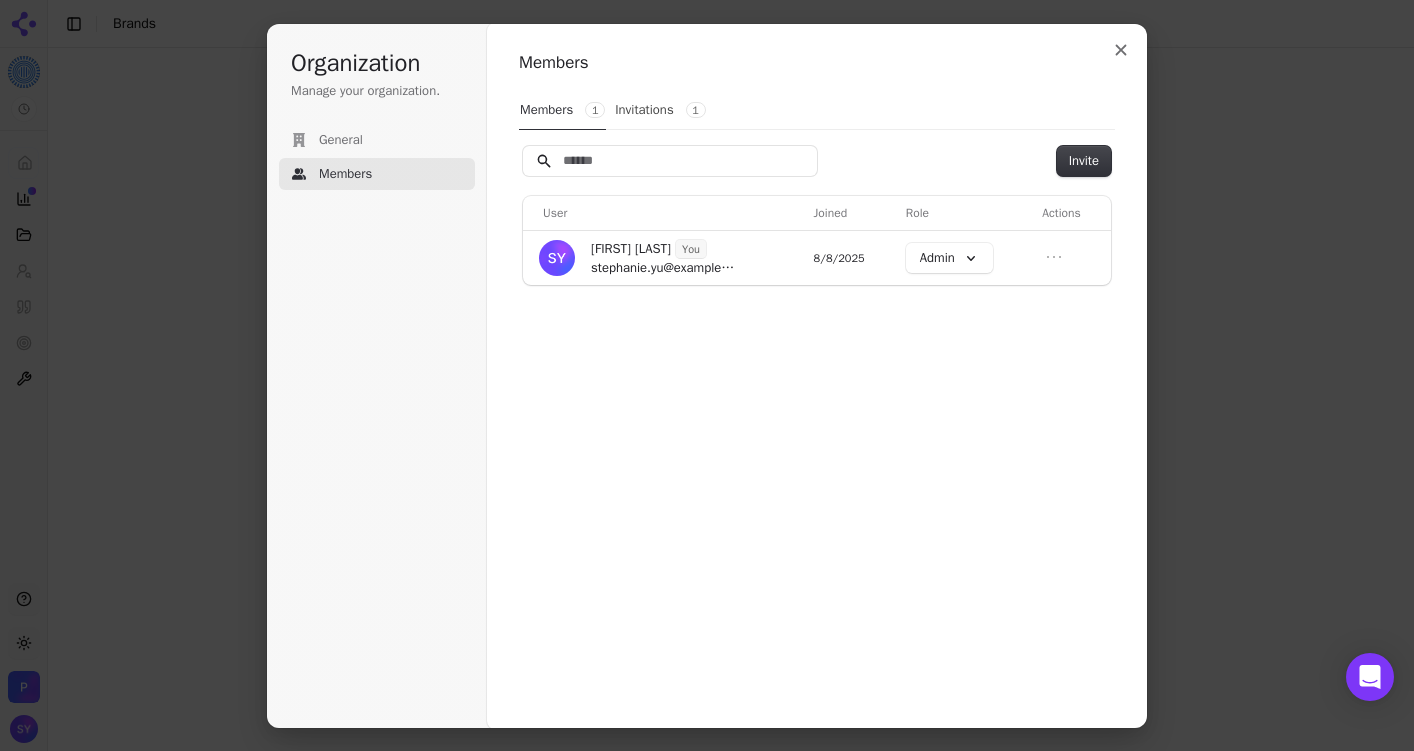 click on "Members Members 1 Invitations 1 Invite User Joined Role Actions [FIRST] [LAST] You [EMAIL] [DATE] Admin" at bounding box center [817, 376] 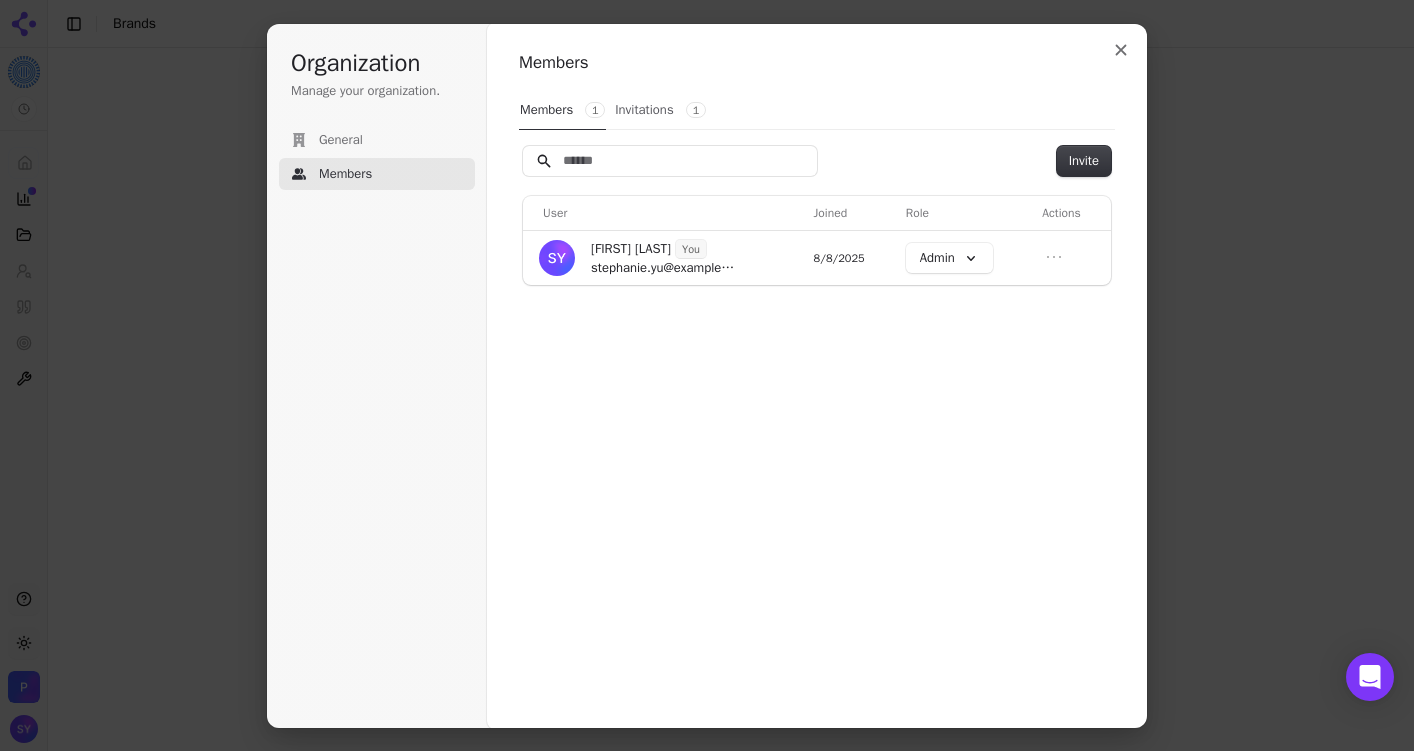 click on "Invitations 1" at bounding box center (660, 110) 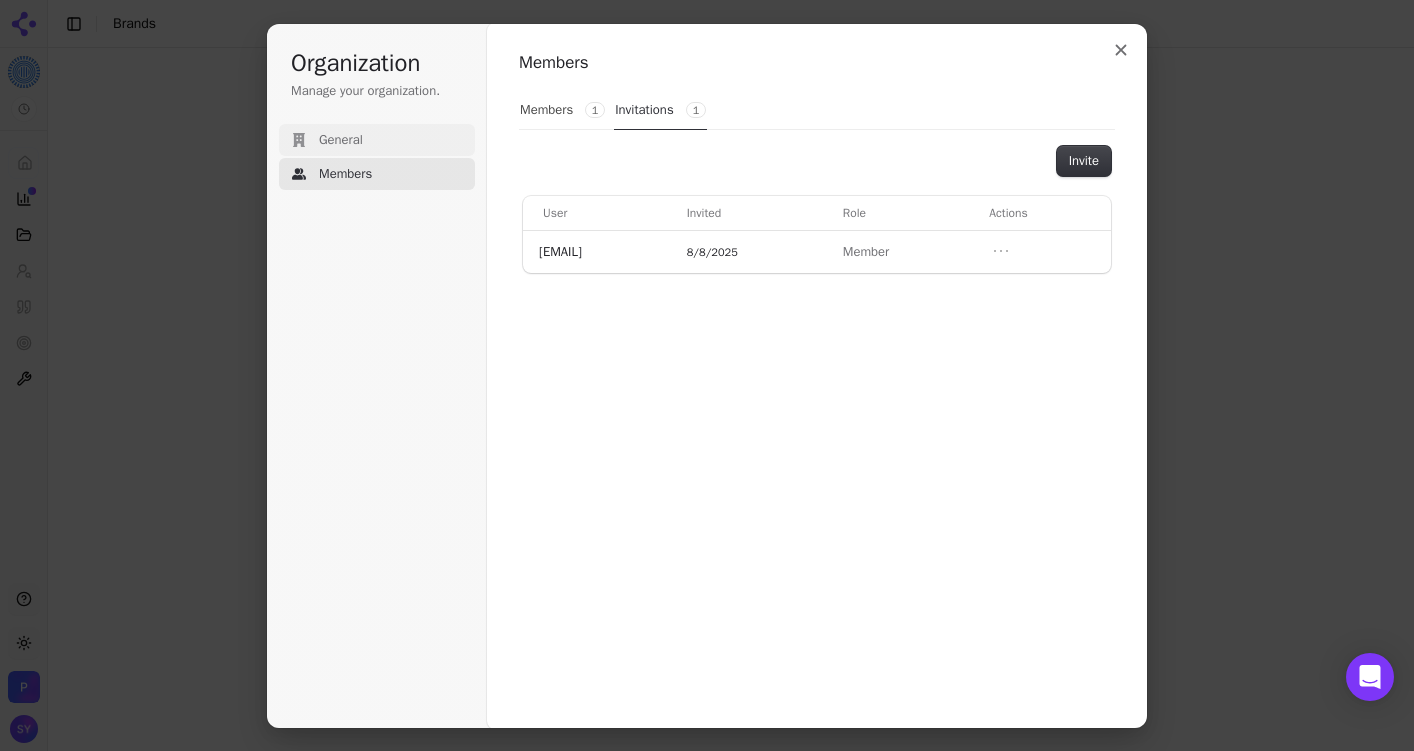 click on "General" at bounding box center (377, 140) 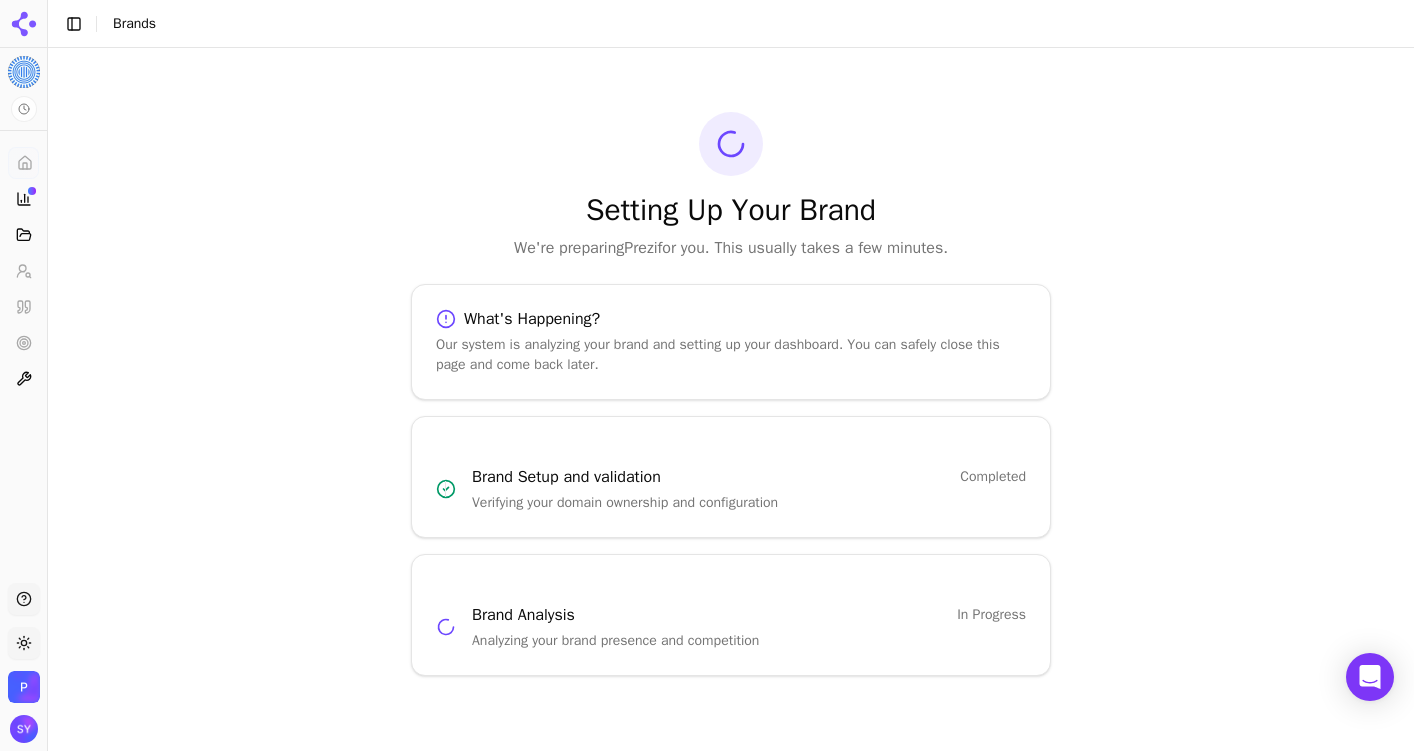 click 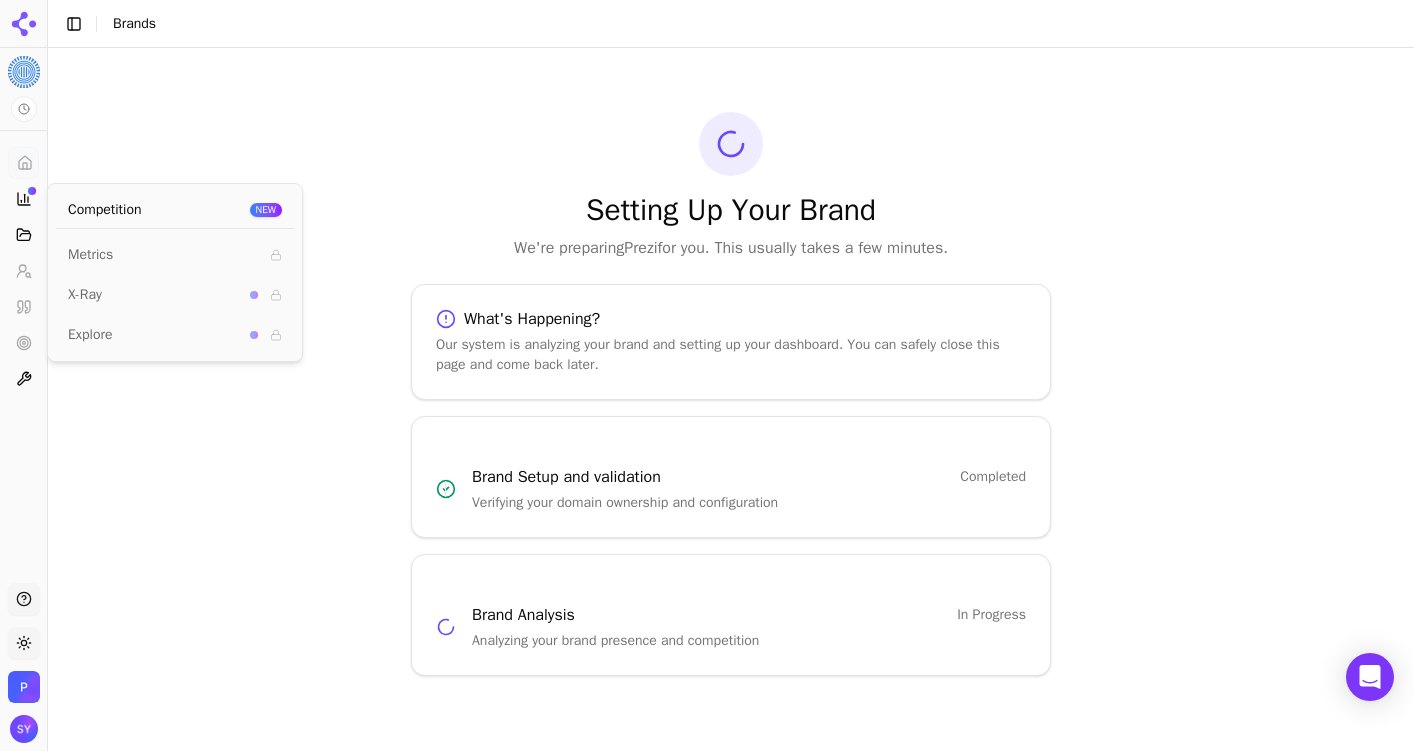 click on "Competition" at bounding box center (105, 210) 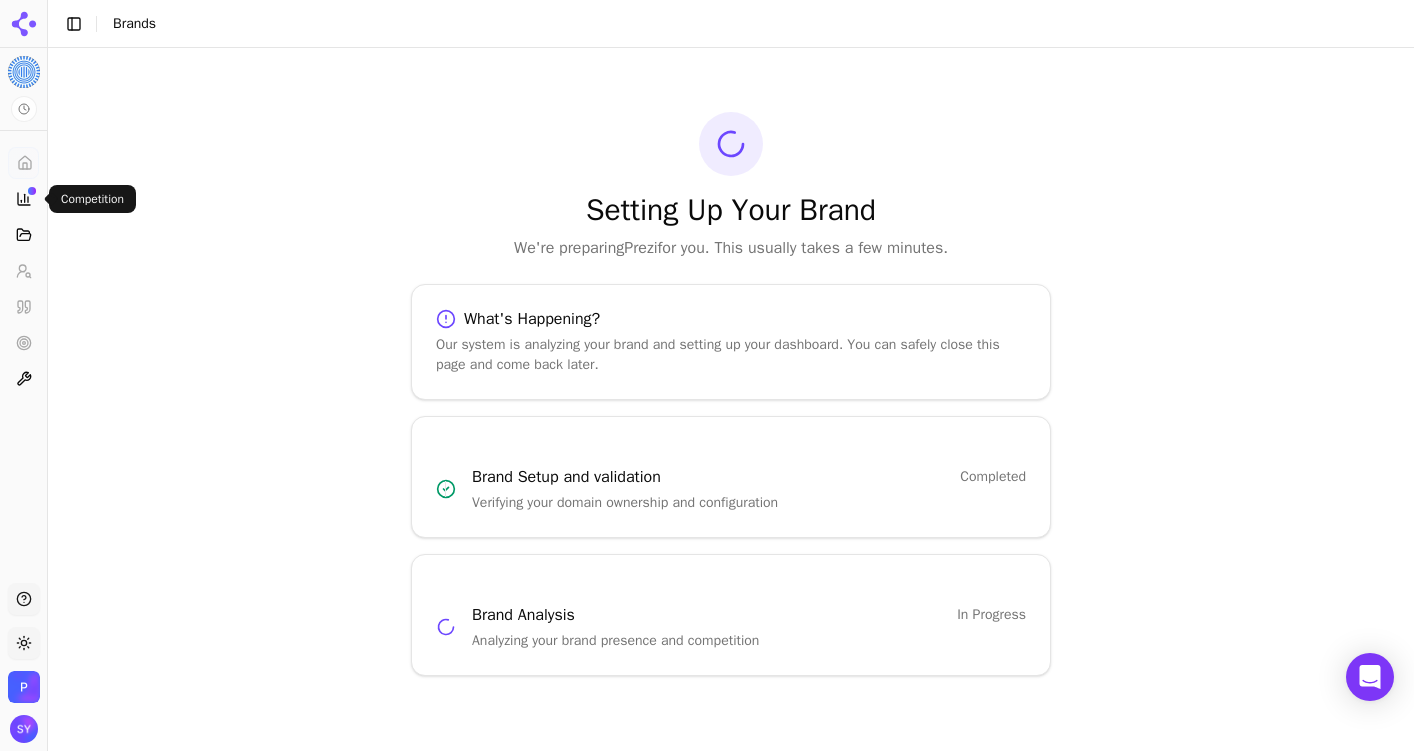 click 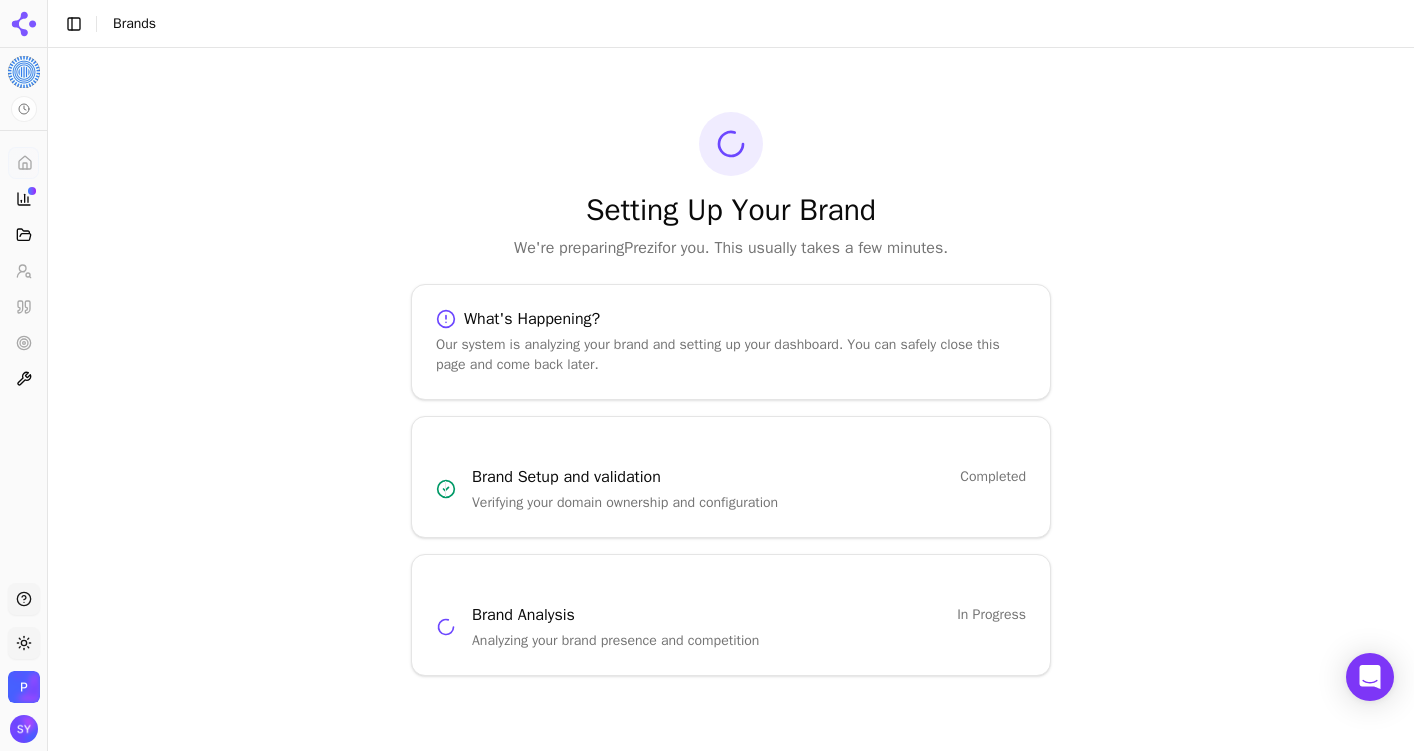 click on "Setting Up Your Brand We're preparing  Prezi  for you. This usually takes a few minutes." at bounding box center [731, 186] 